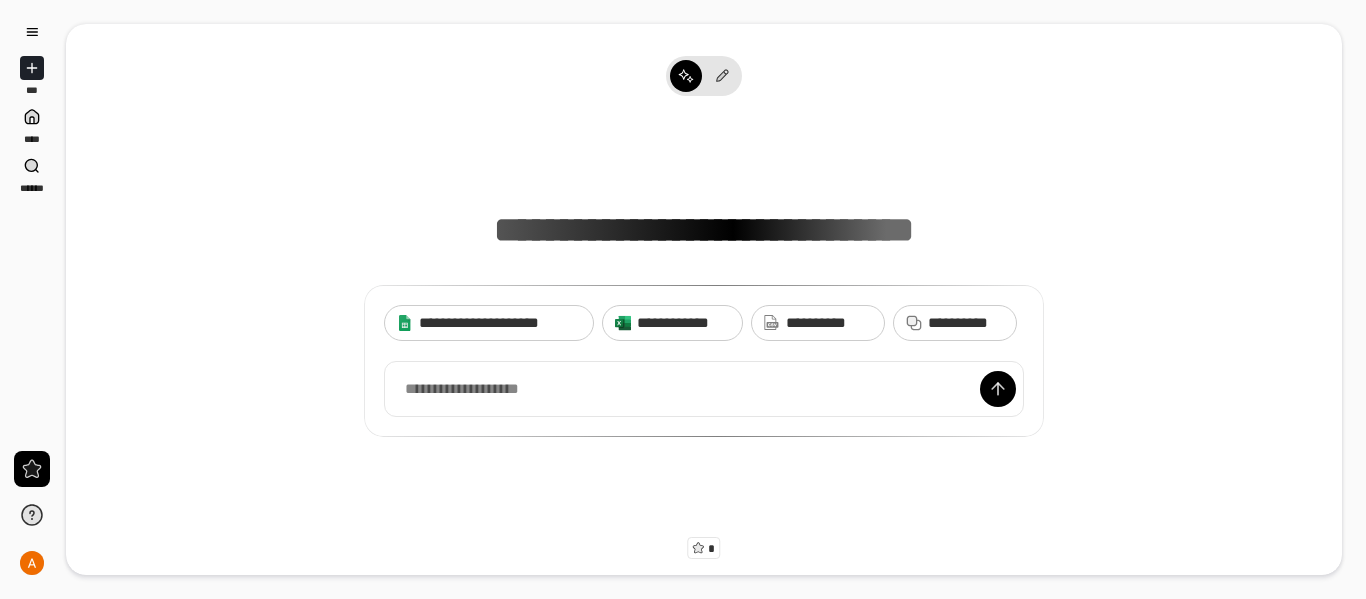scroll, scrollTop: 0, scrollLeft: 0, axis: both 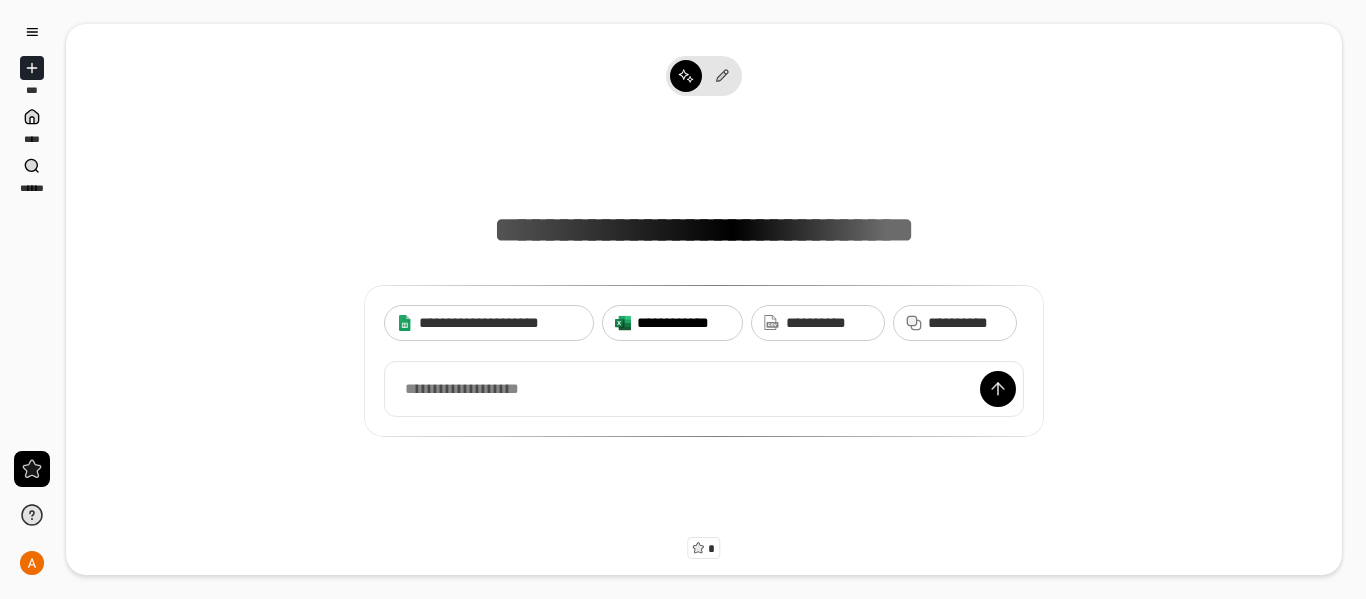 click on "**********" at bounding box center [683, 323] 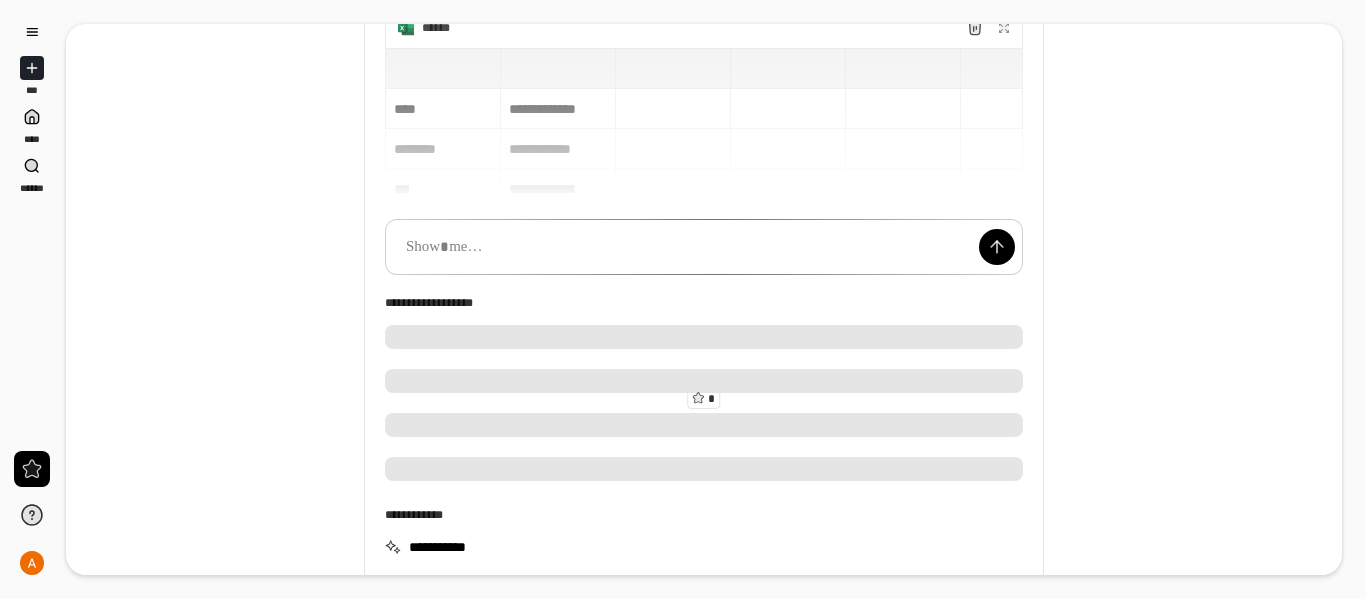 scroll, scrollTop: 200, scrollLeft: 0, axis: vertical 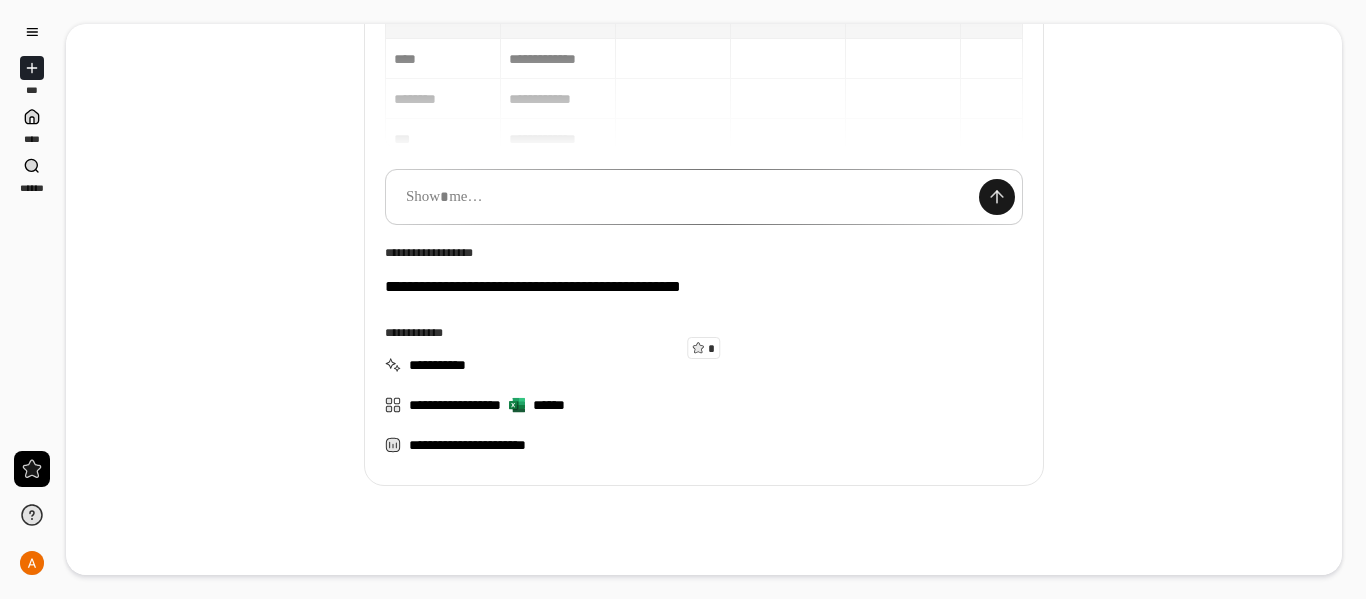 click at bounding box center (997, 197) 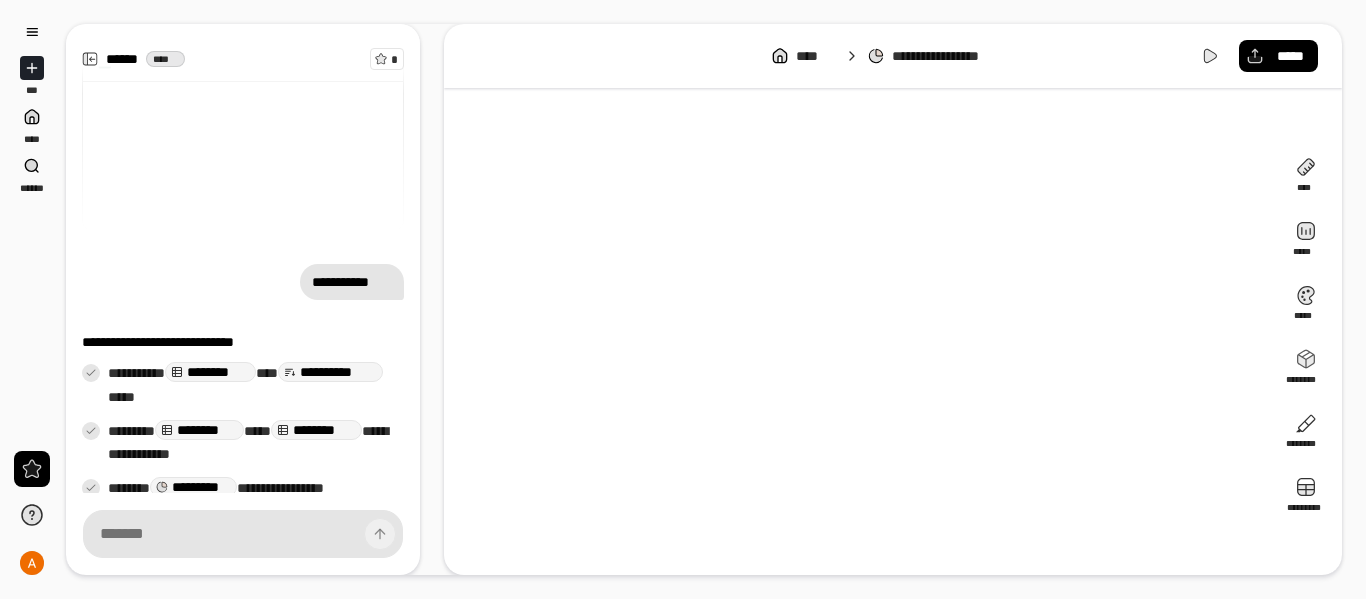scroll, scrollTop: 87, scrollLeft: 0, axis: vertical 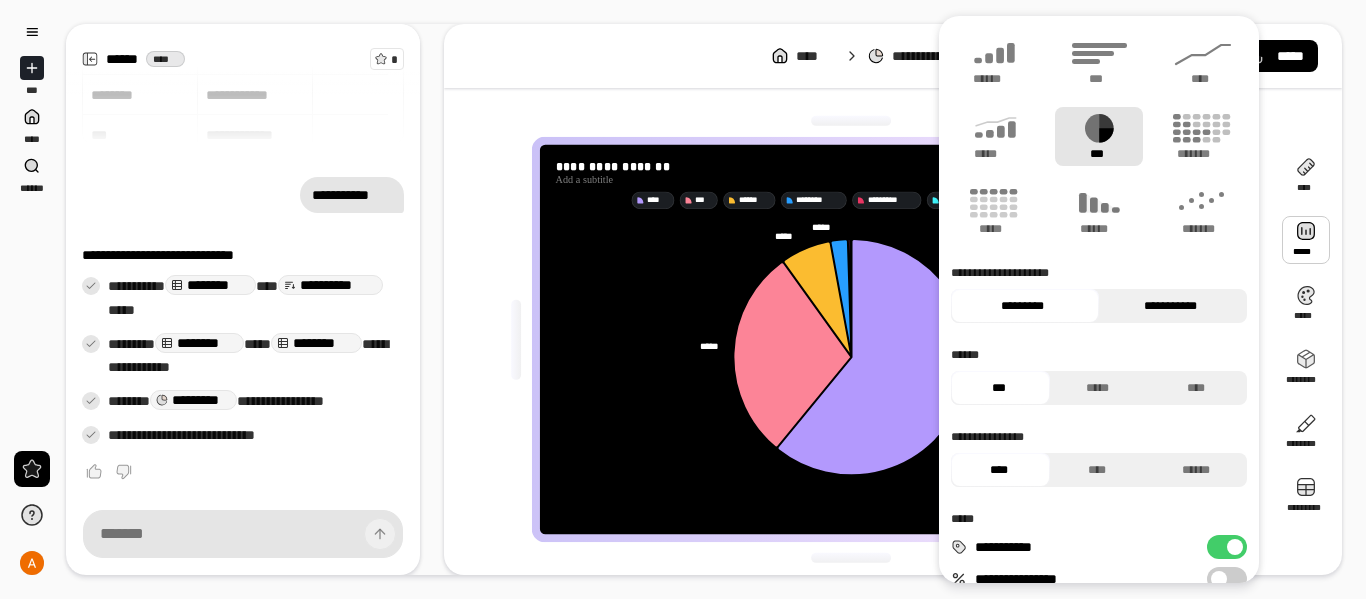 click on "**********" at bounding box center [1170, 306] 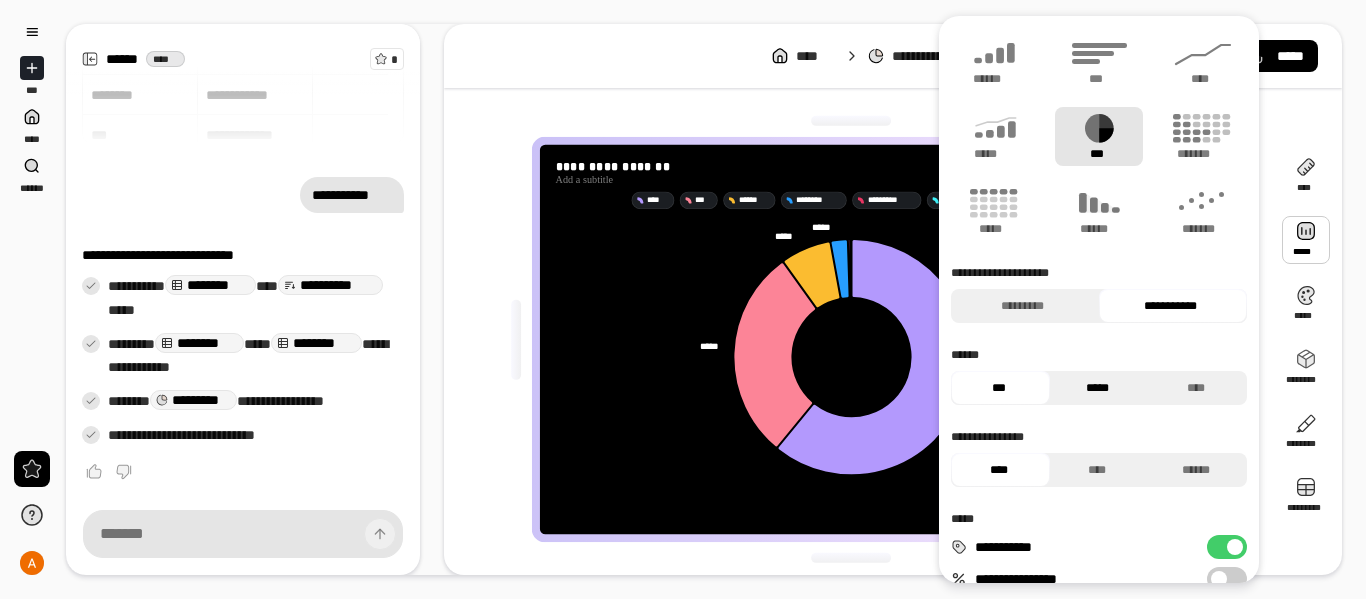 click on "*****" at bounding box center [1097, 388] 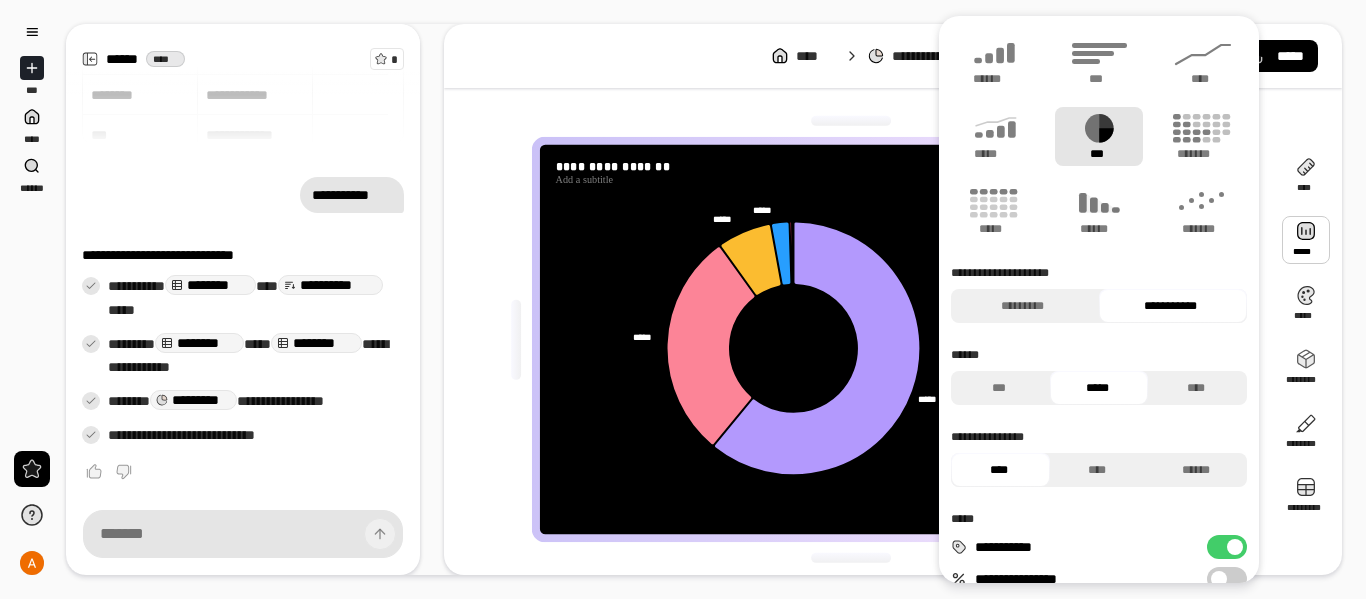 click on "*****" at bounding box center [1097, 388] 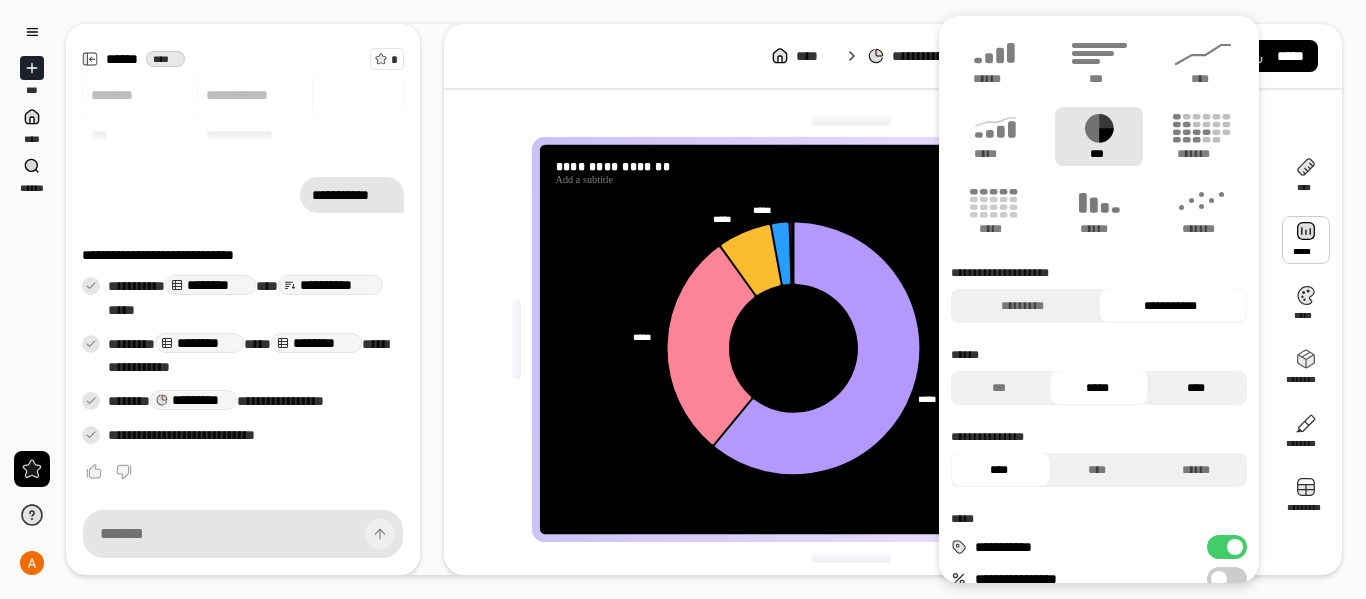 click on "****" at bounding box center (1195, 388) 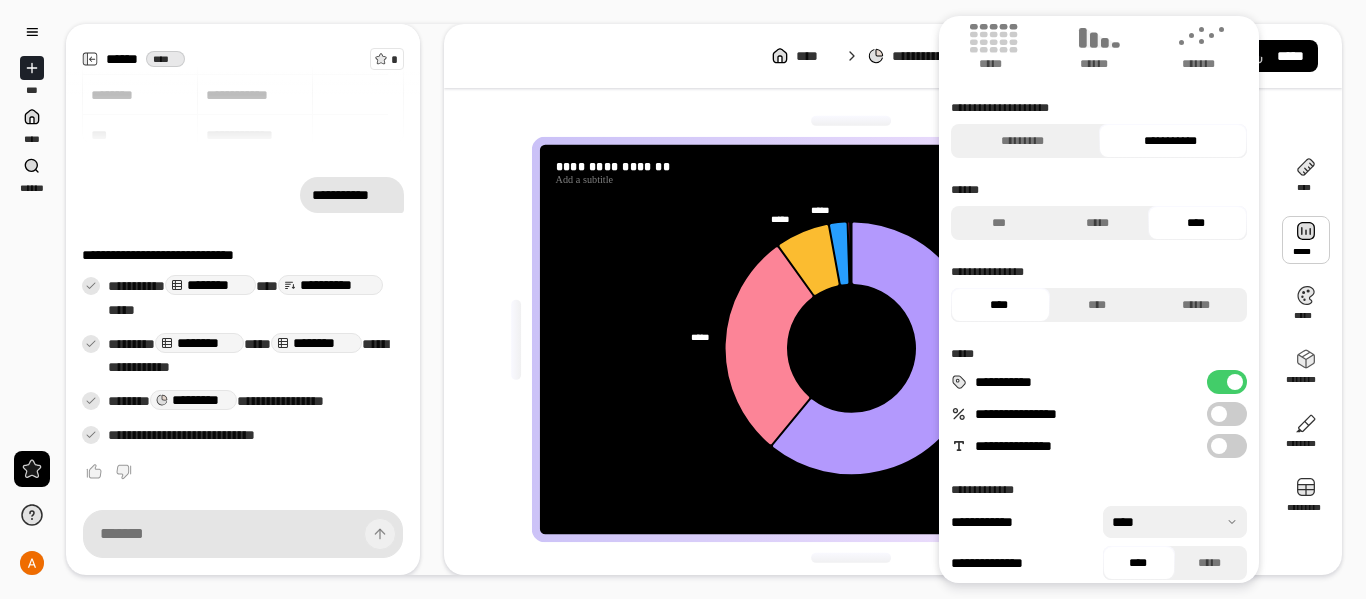scroll, scrollTop: 178, scrollLeft: 0, axis: vertical 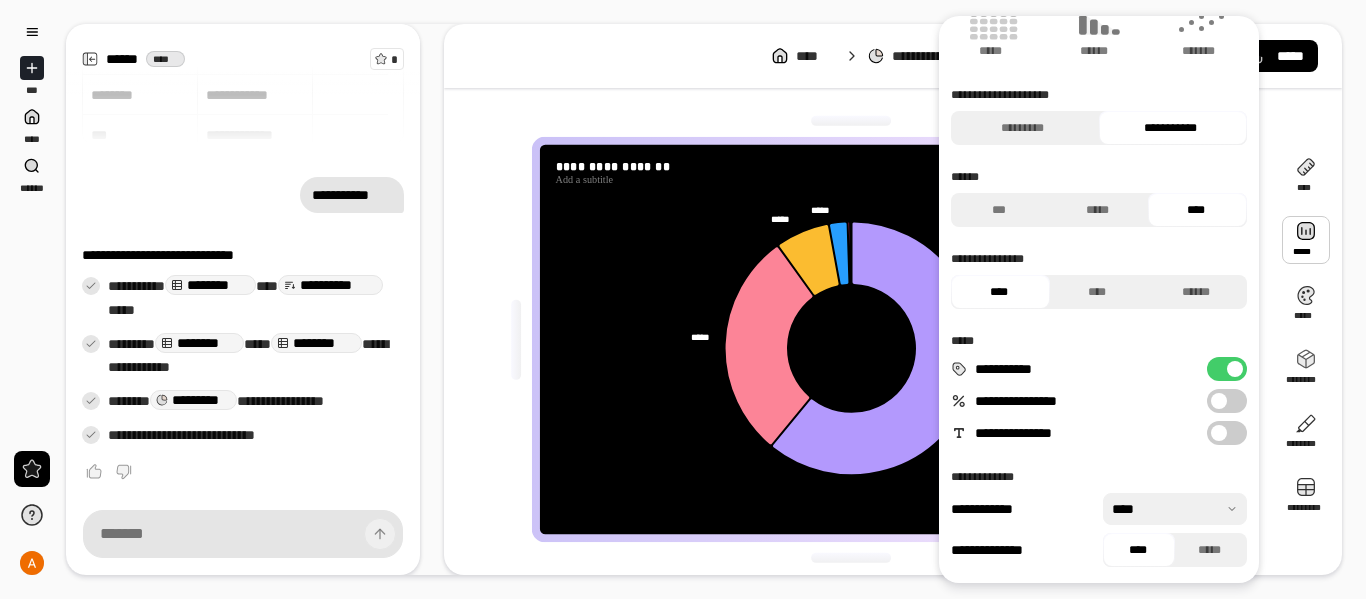 click on "**********" at bounding box center (1227, 401) 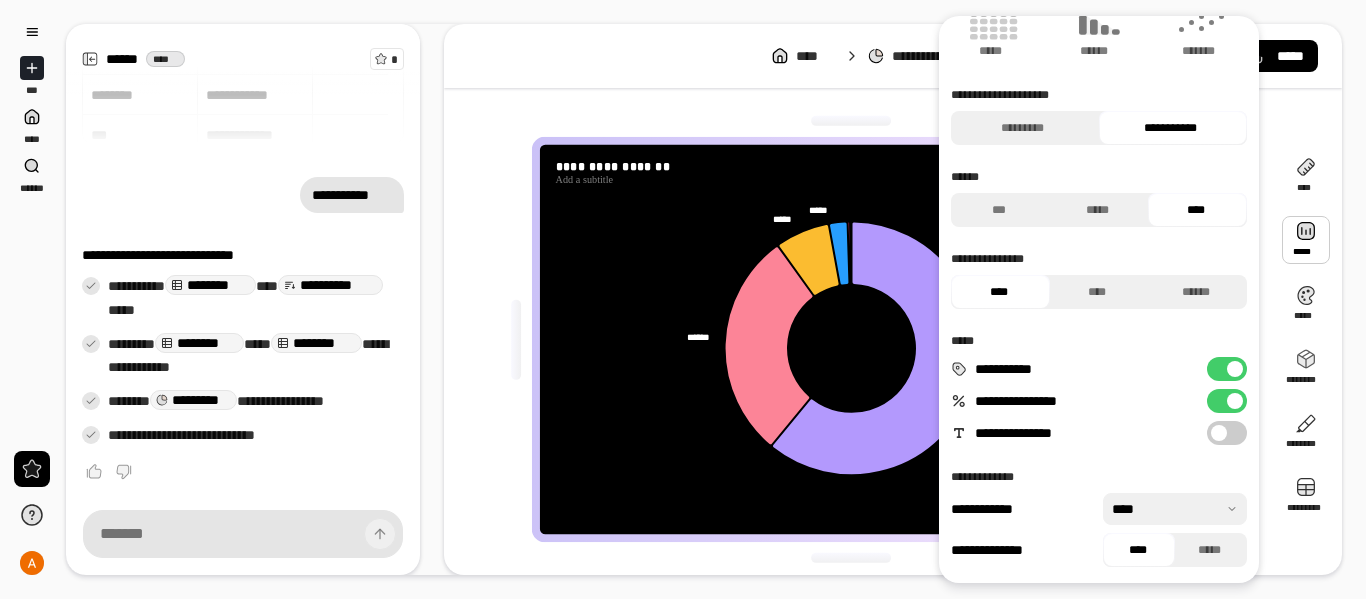 click on "**********" at bounding box center [1227, 433] 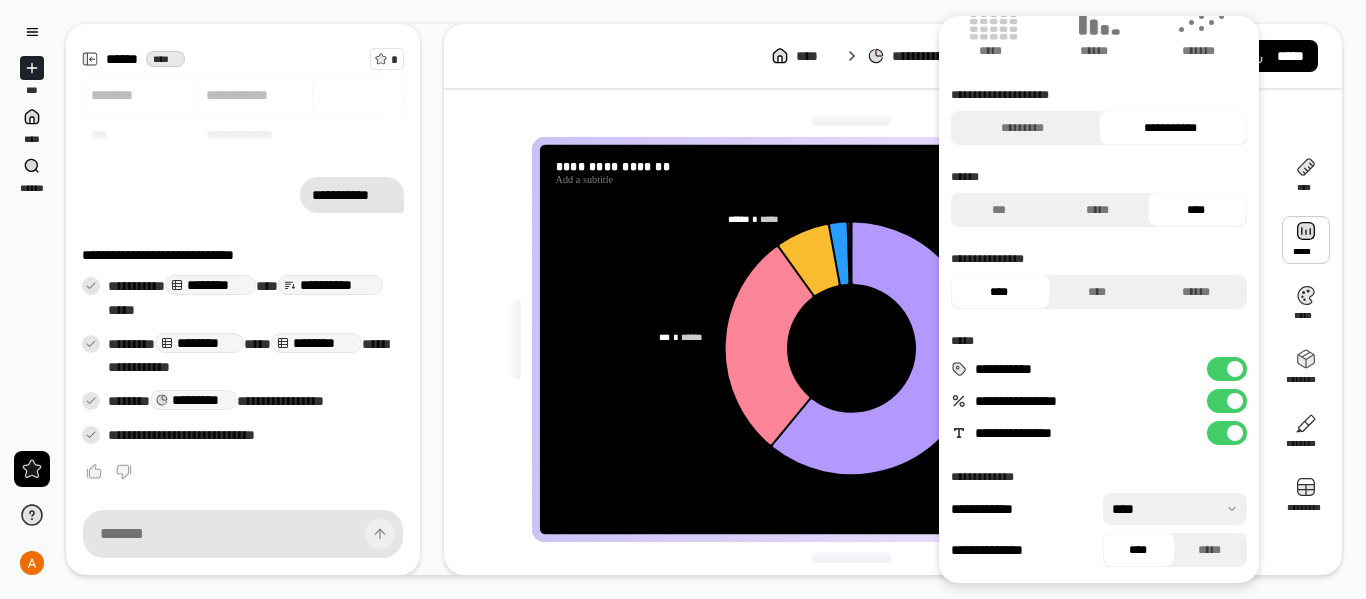 click at bounding box center (1235, 433) 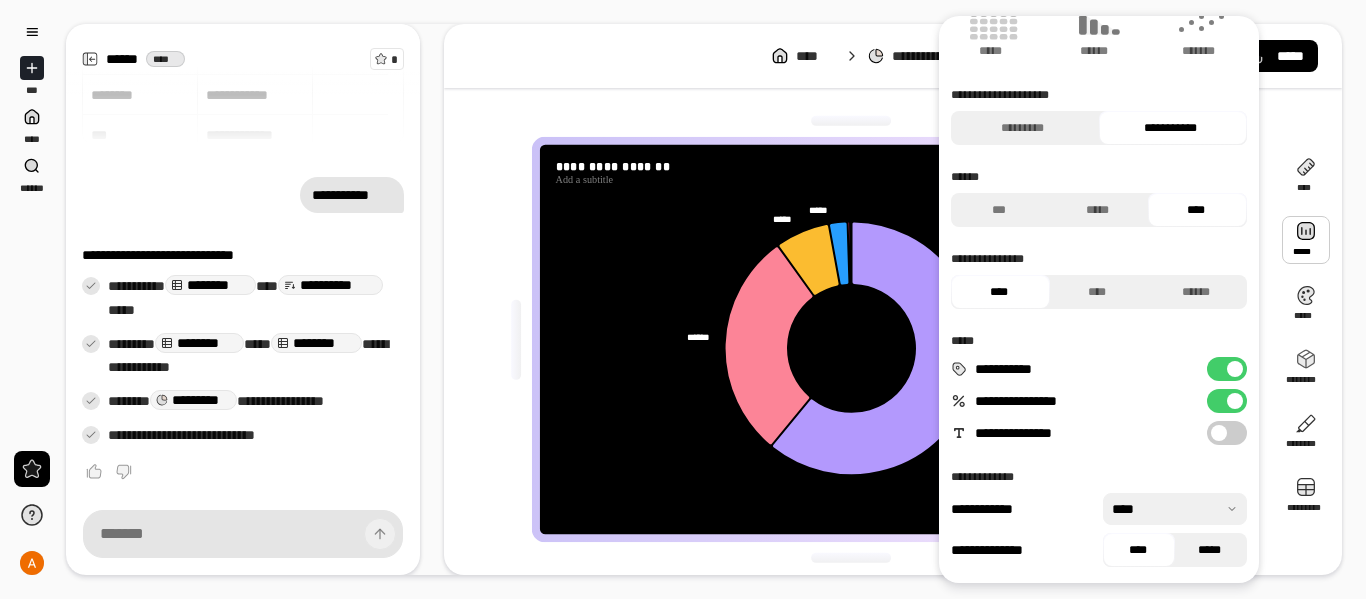 click on "*****" at bounding box center (1210, 550) 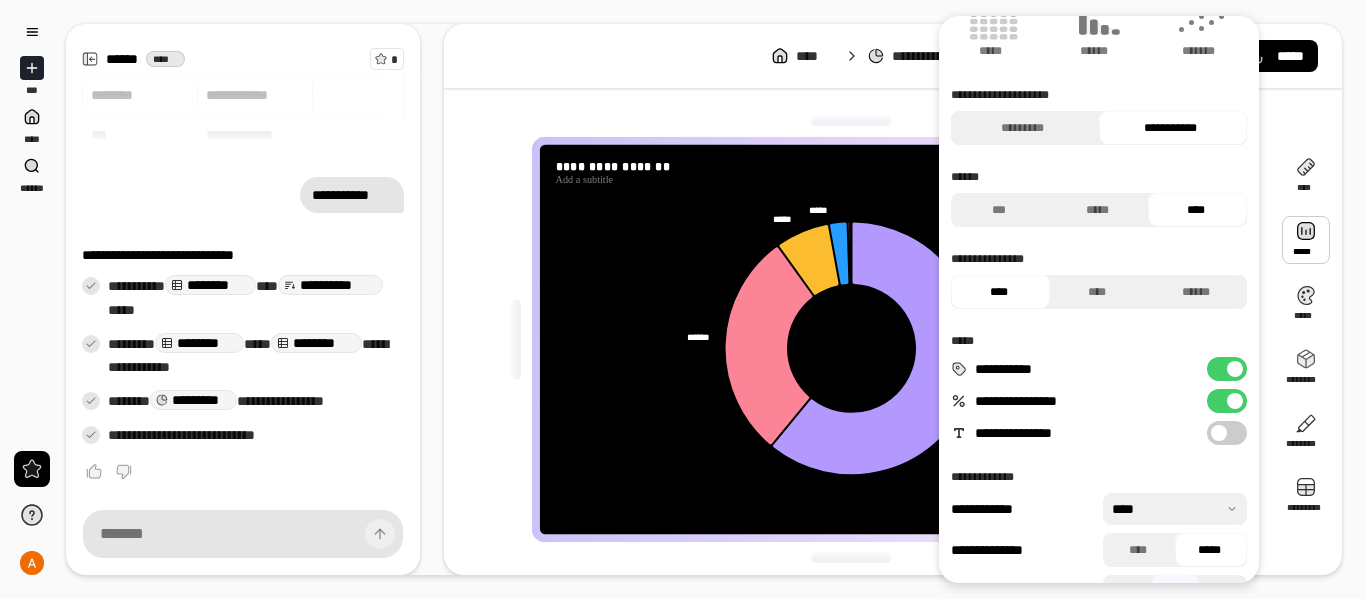 click on "*****" at bounding box center (1210, 550) 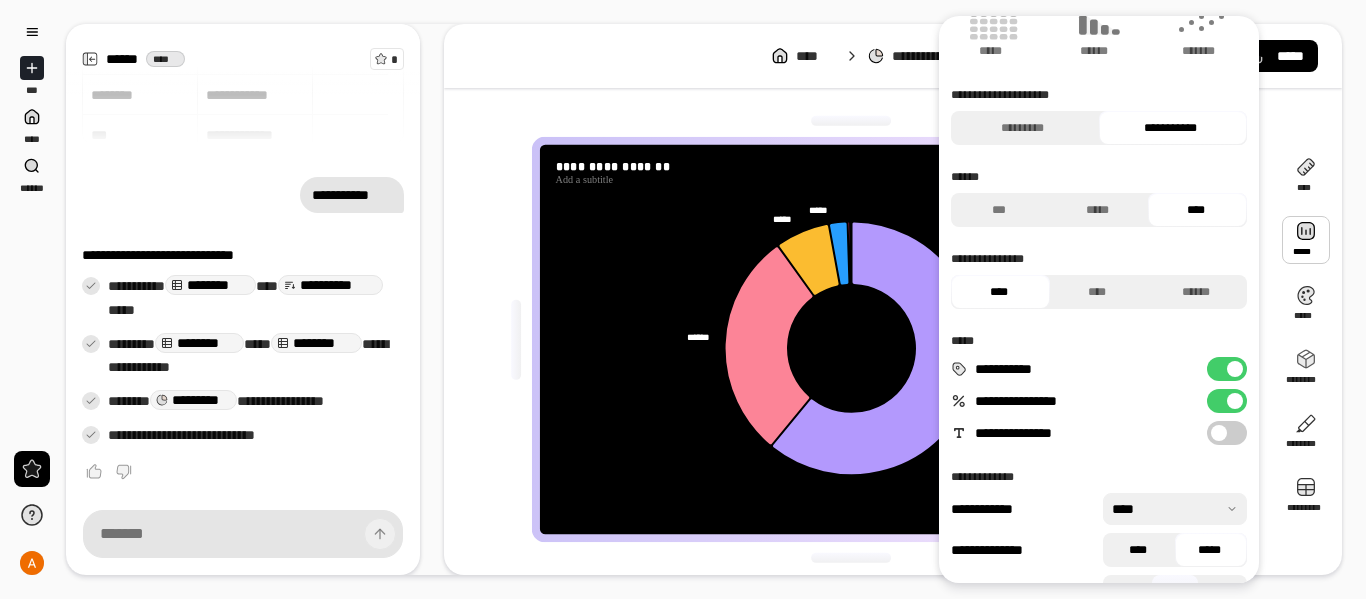 click on "****" at bounding box center (1138, 550) 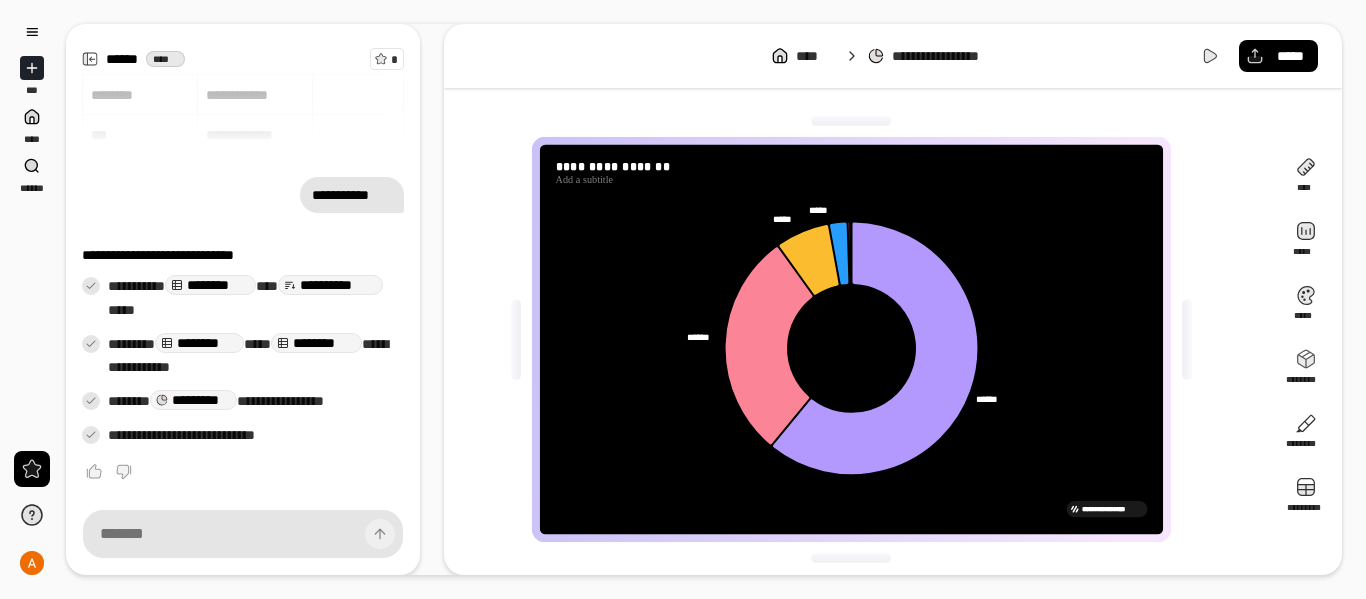 click on "**********" at bounding box center (851, 509) 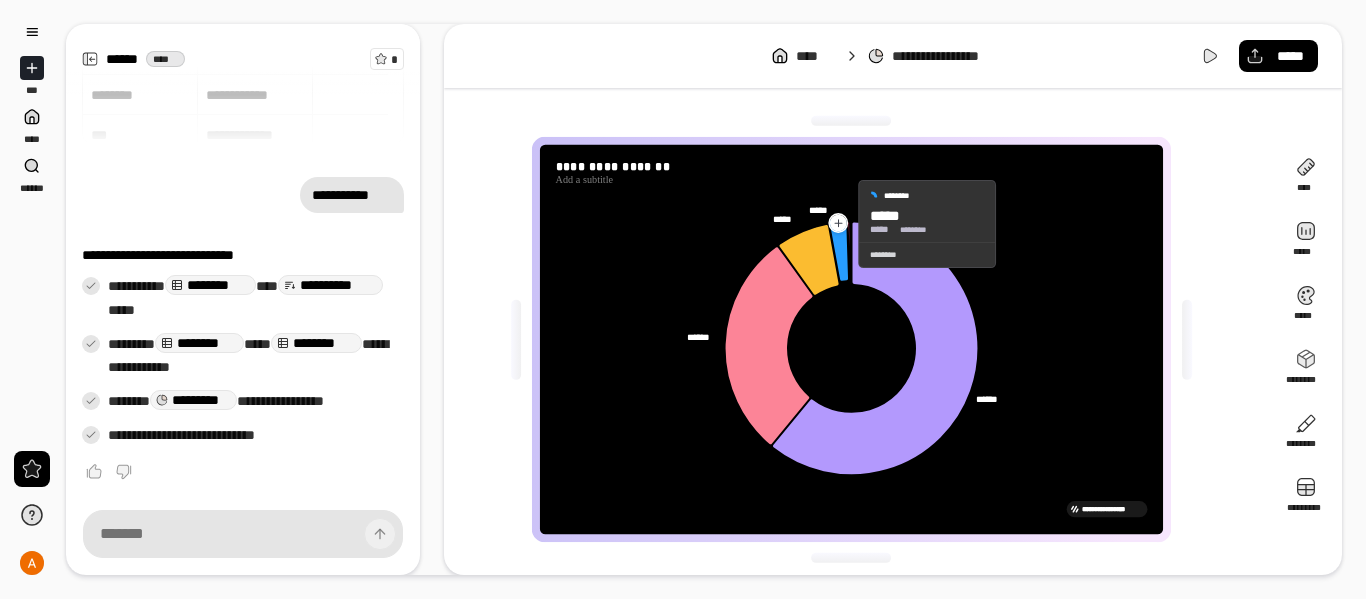 click 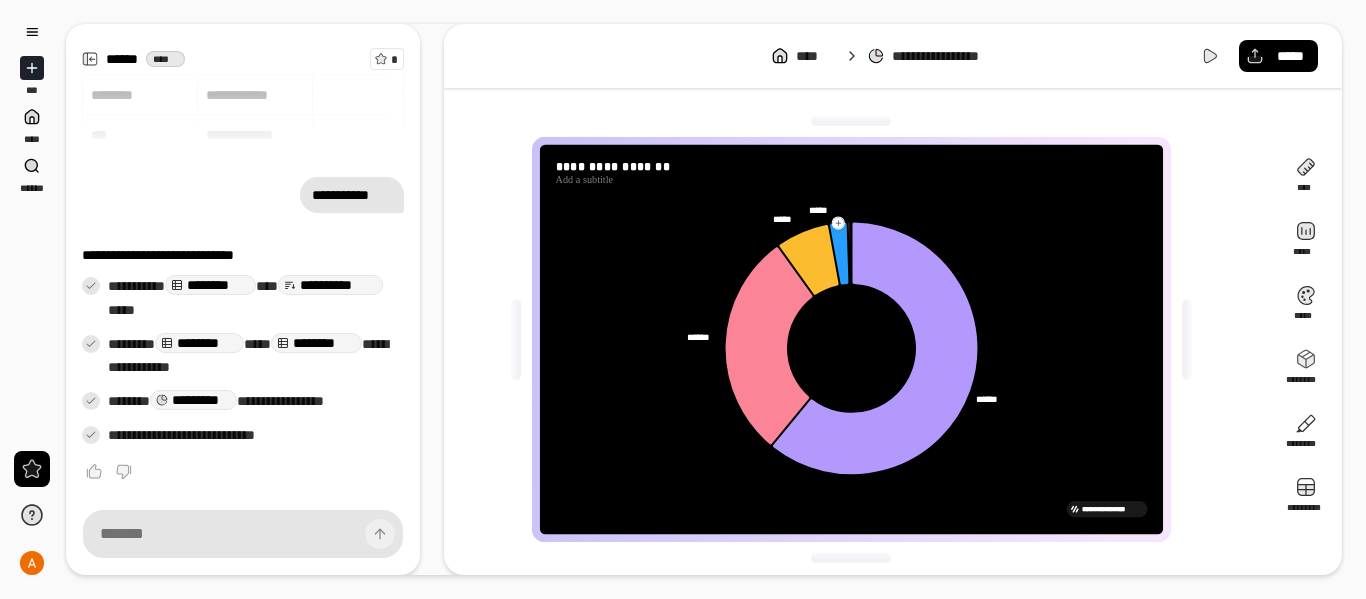 click on "[NUMBER] [STREET] [CITY] [STATE] [ZIP] [COUNTRY] [ADDRESS_LINE_2] [ADDRESS_LINE_3]" at bounding box center (851, 339) 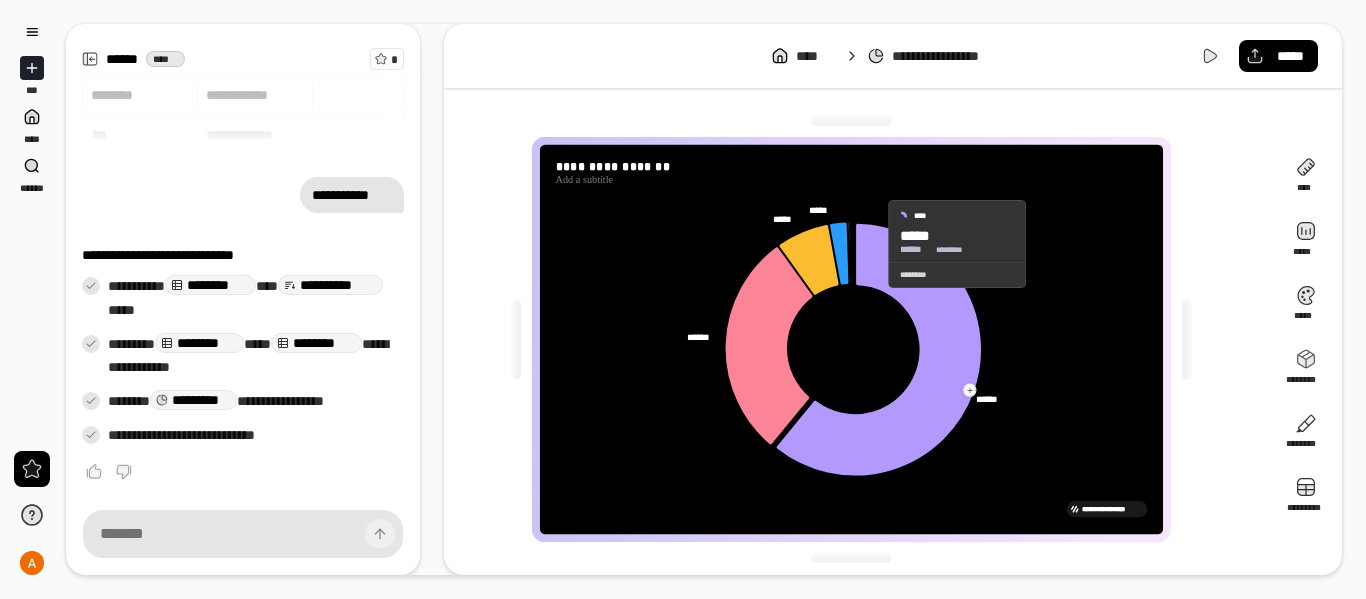 drag, startPoint x: 850, startPoint y: 237, endPoint x: 873, endPoint y: 244, distance: 24.04163 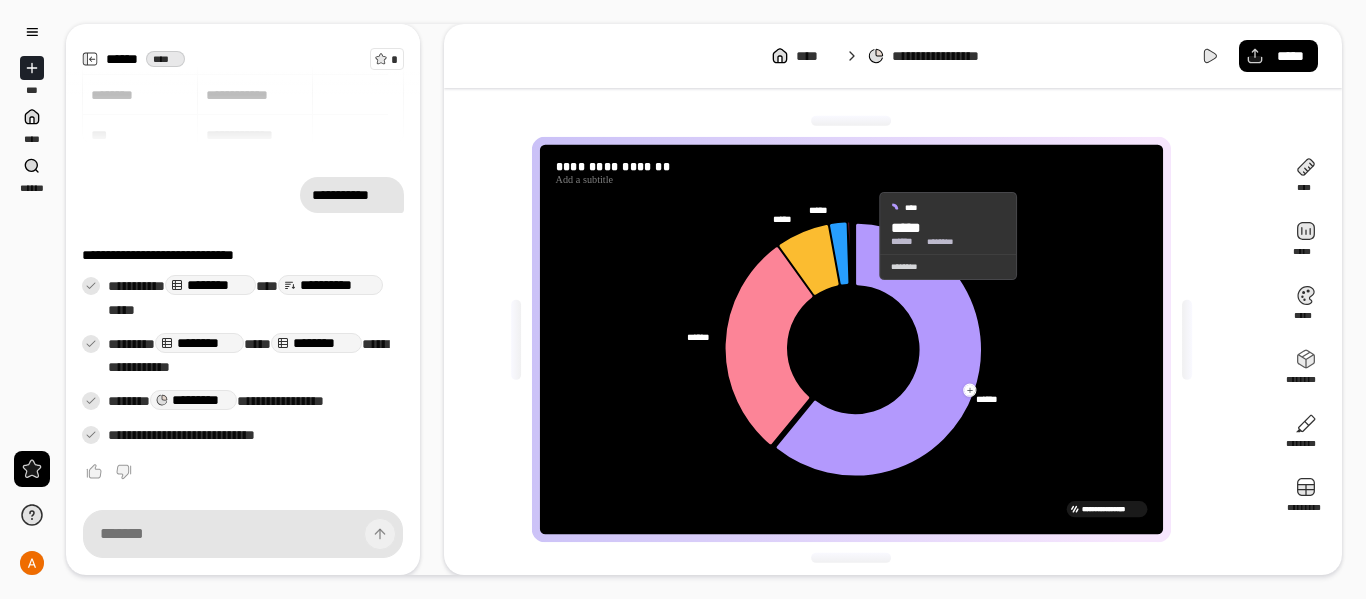 drag, startPoint x: 853, startPoint y: 234, endPoint x: 866, endPoint y: 237, distance: 13.341664 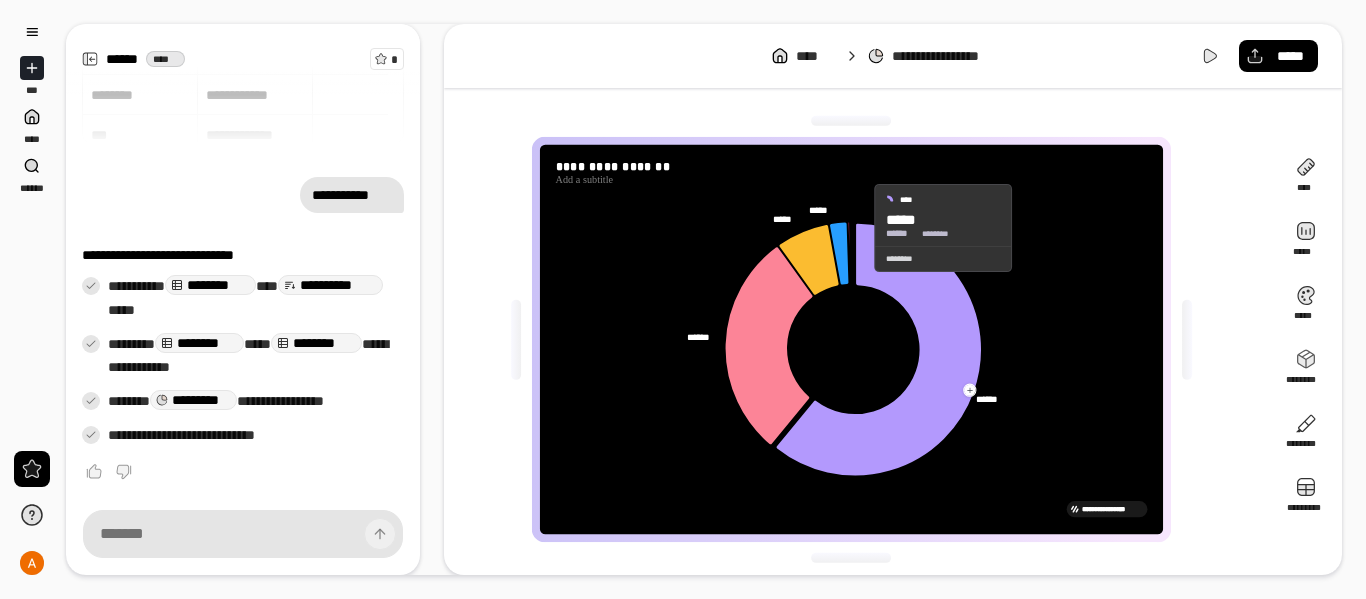 drag, startPoint x: 845, startPoint y: 228, endPoint x: 860, endPoint y: 228, distance: 15 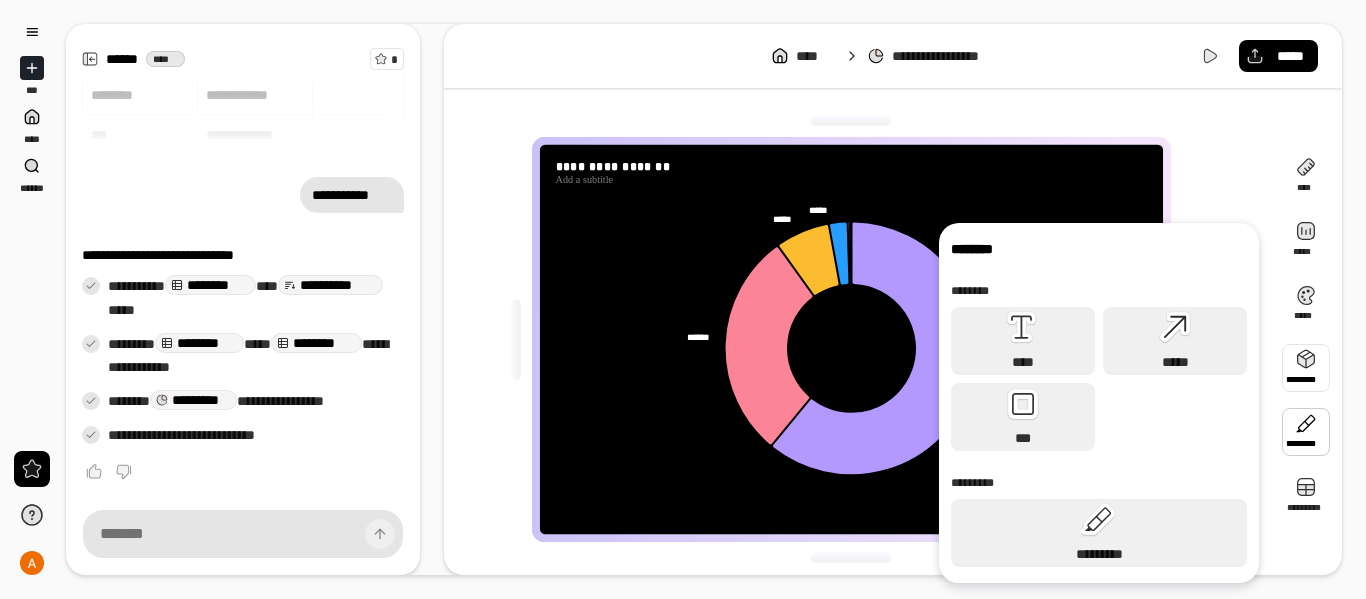 scroll, scrollTop: 3, scrollLeft: 0, axis: vertical 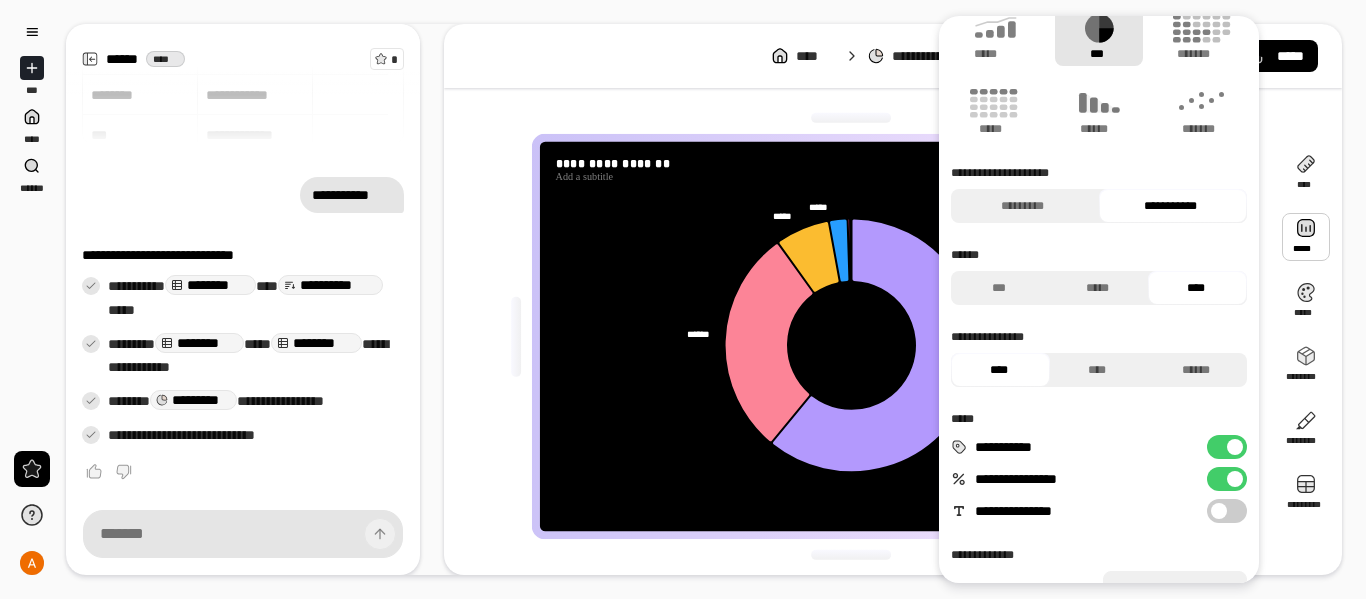 click at bounding box center [1235, 447] 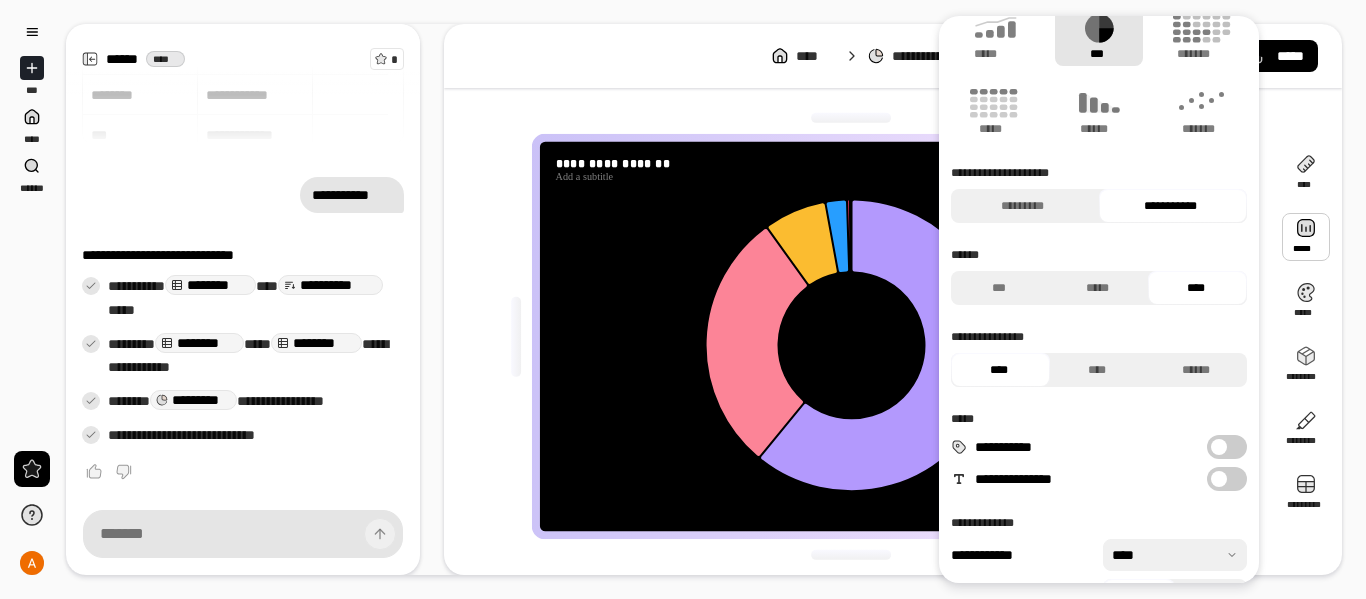 click on "**********" at bounding box center (1227, 447) 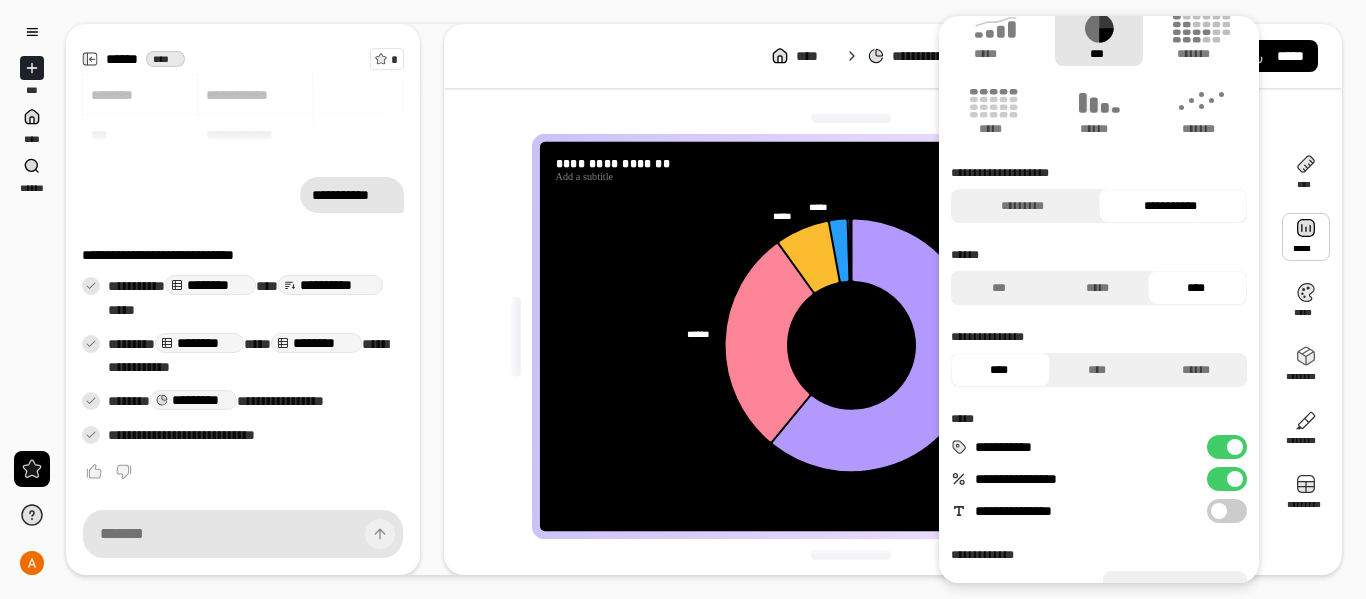 click at bounding box center [1235, 447] 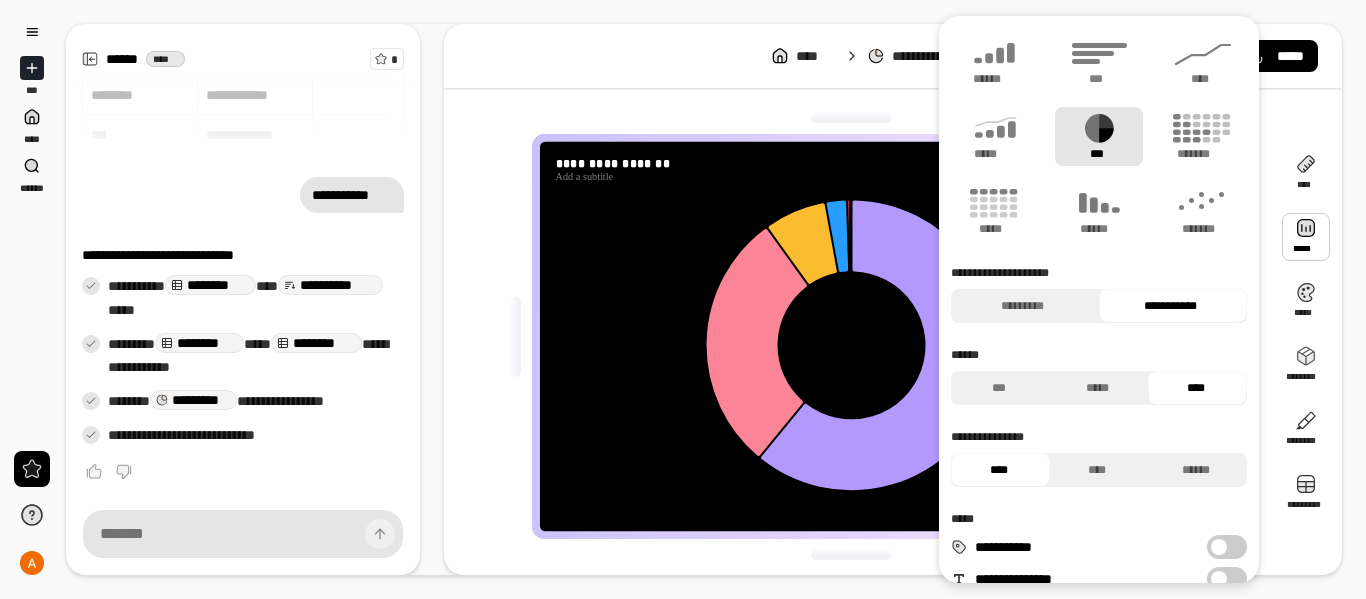 click on "**********" at bounding box center [1227, 547] 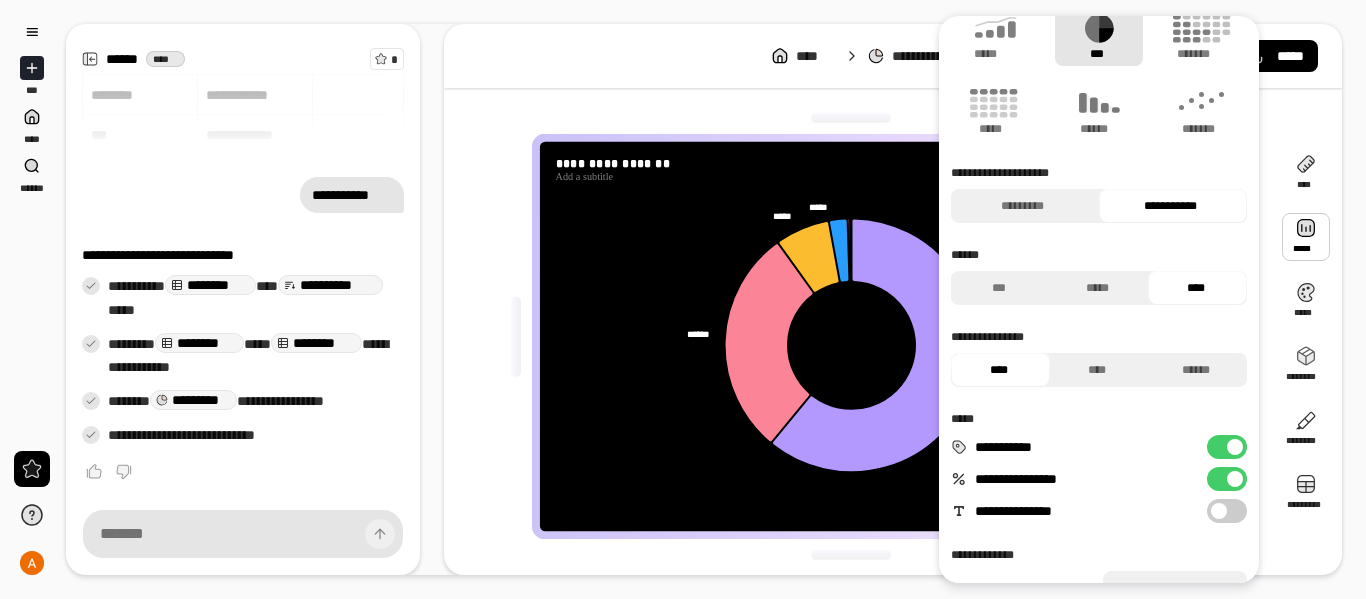 scroll, scrollTop: 178, scrollLeft: 0, axis: vertical 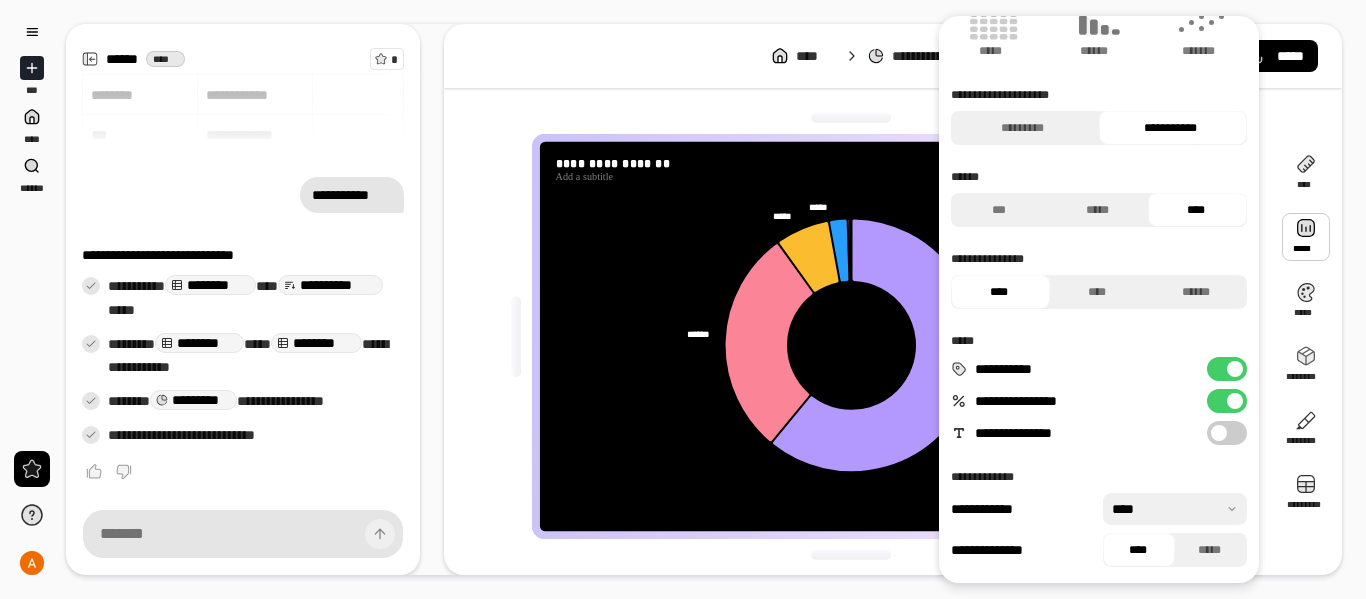 click at bounding box center (1175, 509) 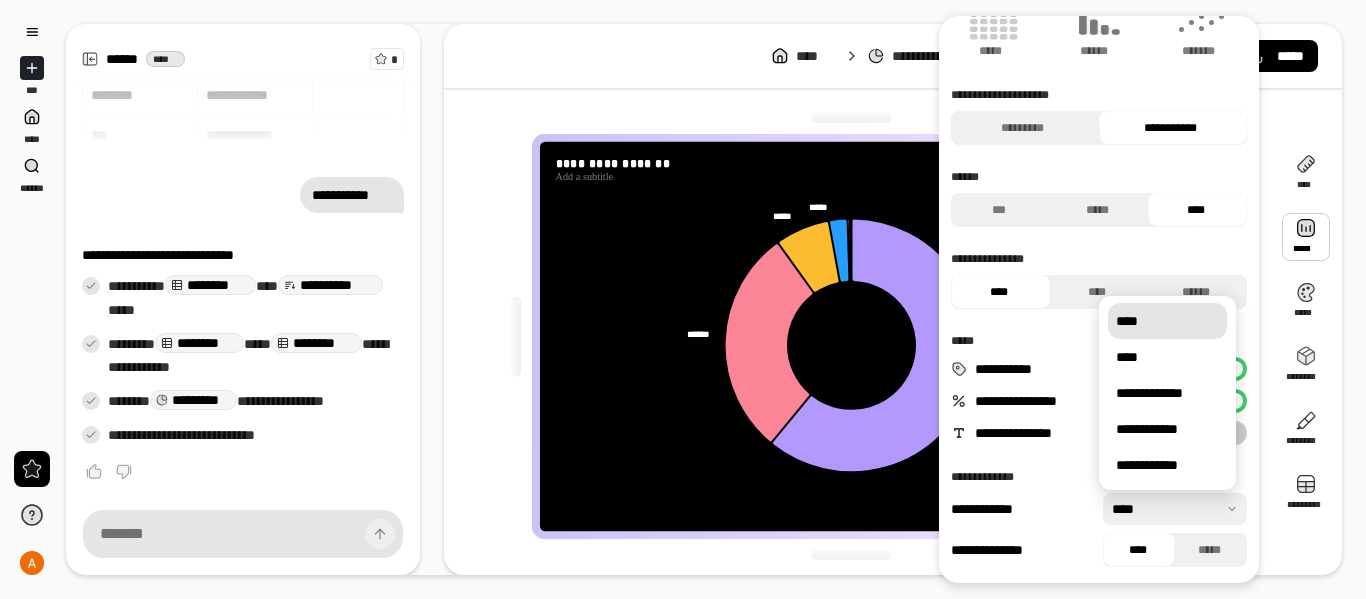 click at bounding box center (1175, 509) 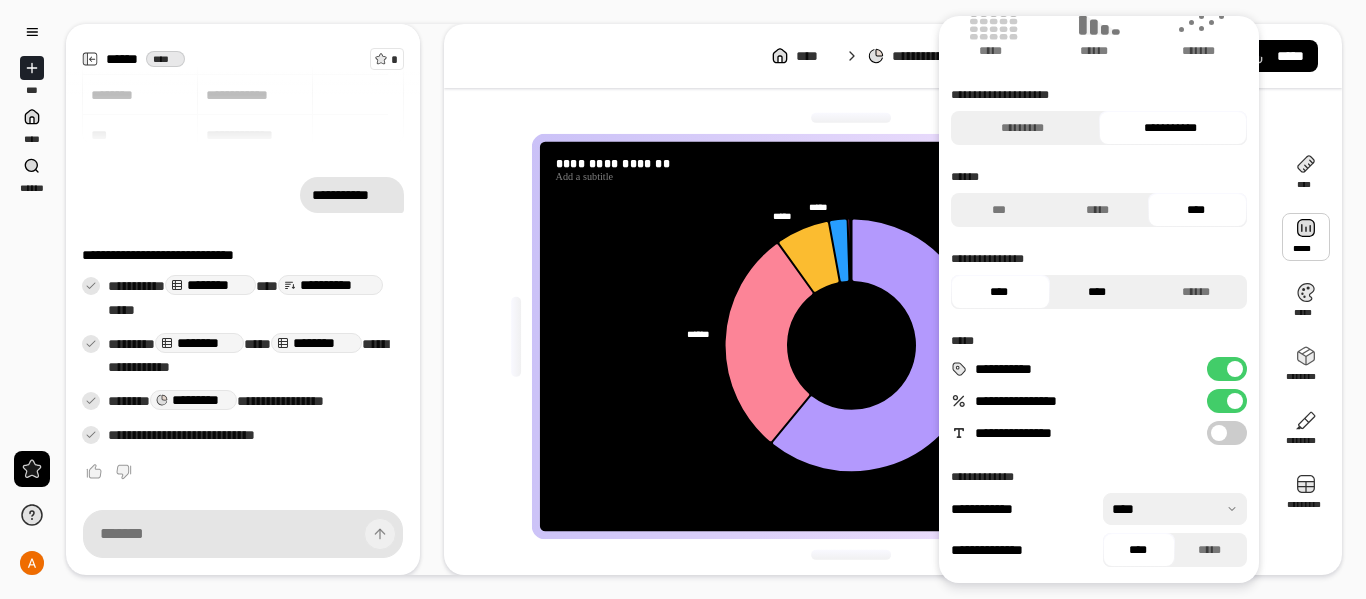 click on "****" at bounding box center (1097, 292) 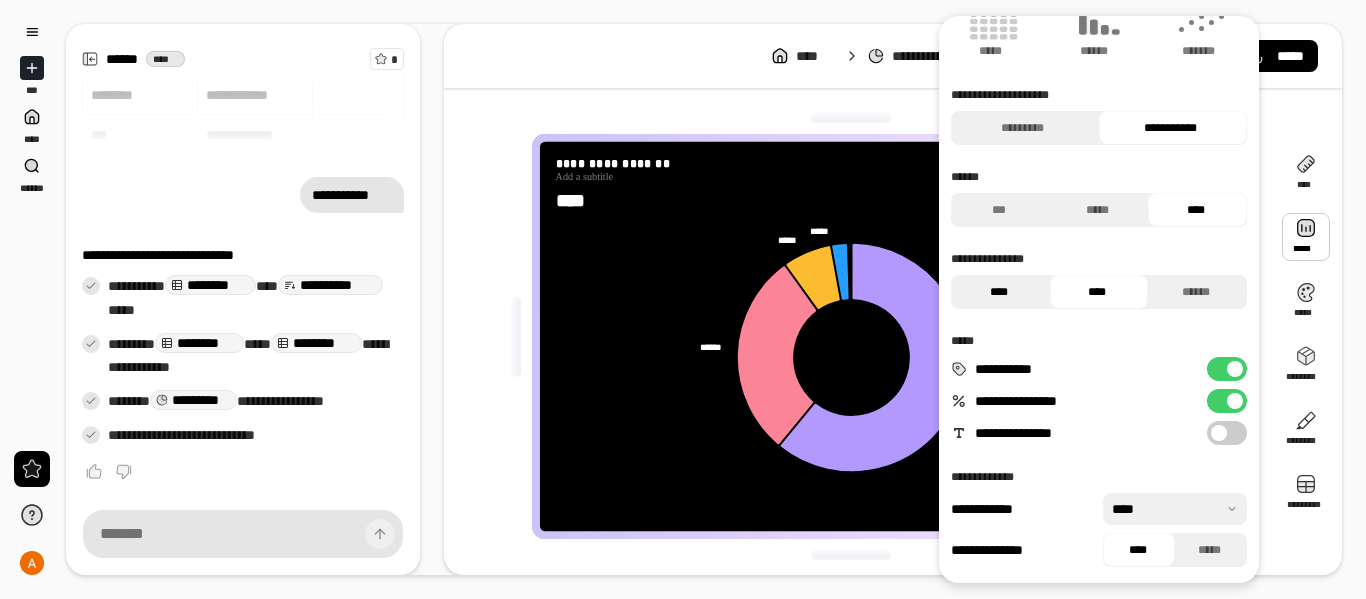 click on "****" at bounding box center (998, 292) 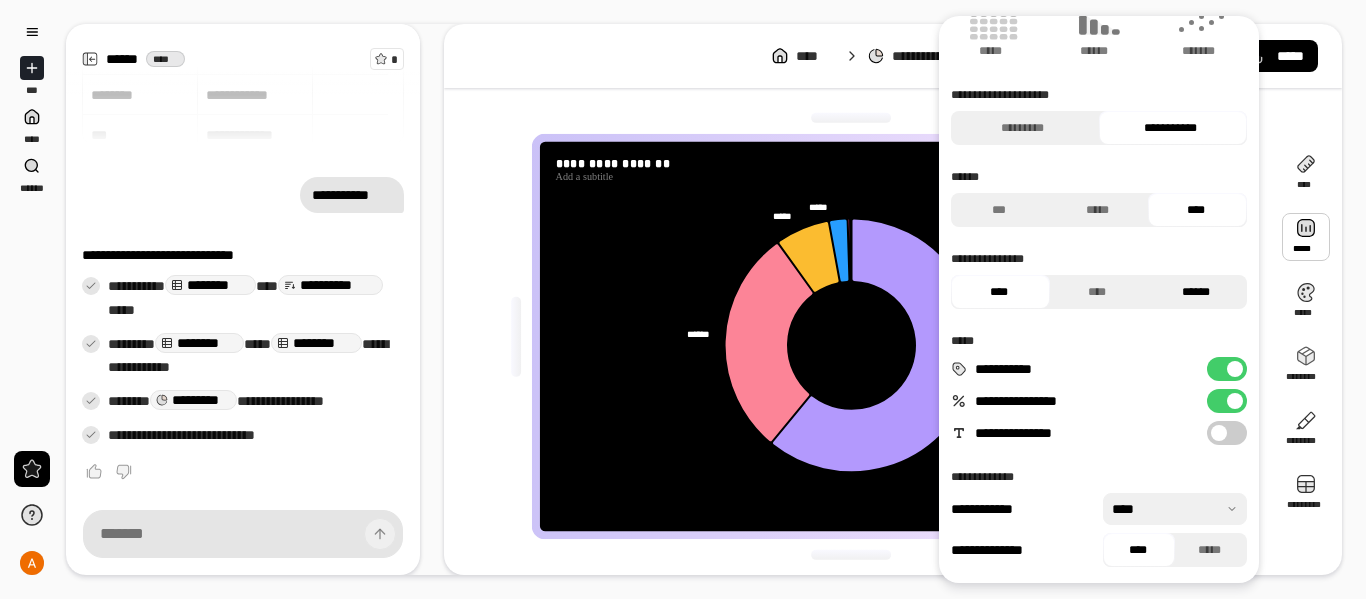 click on "******" at bounding box center [1195, 292] 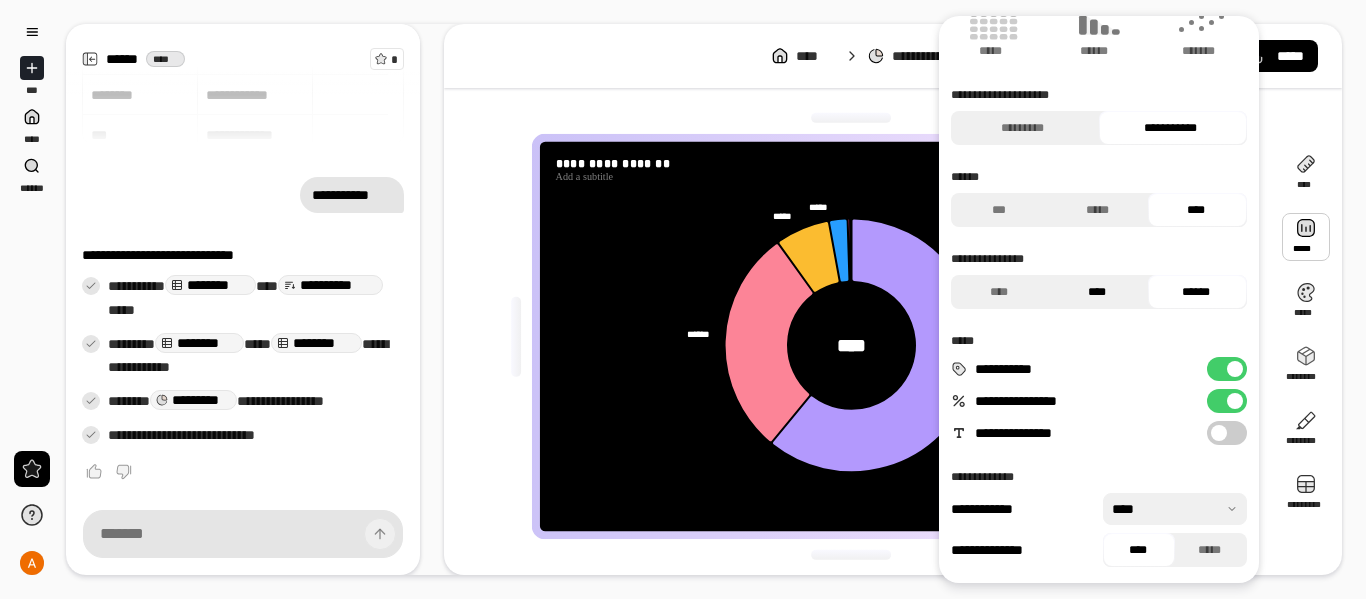 click on "****" at bounding box center (1097, 292) 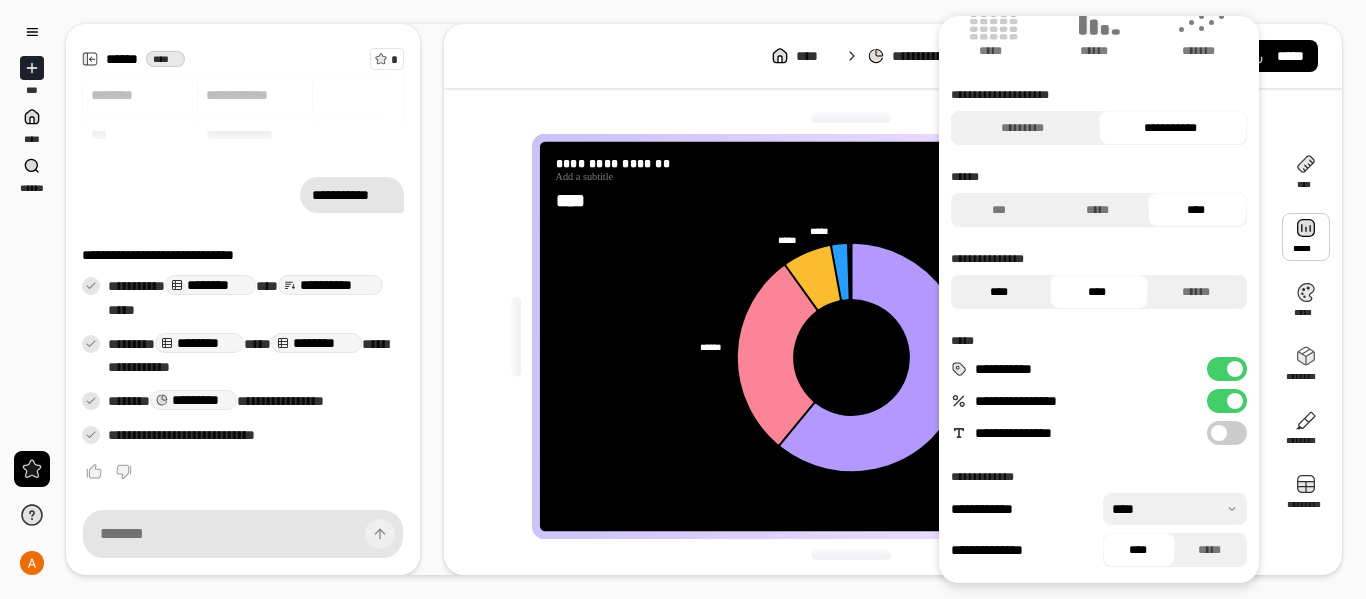 click on "****" at bounding box center (998, 292) 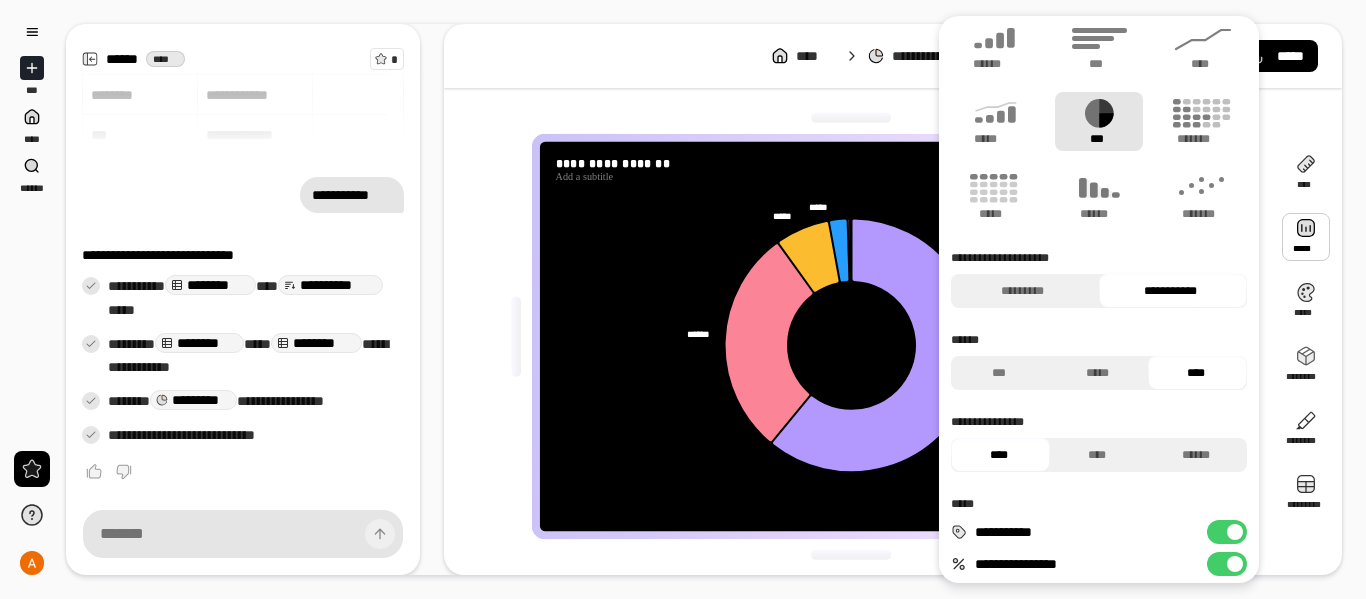 scroll, scrollTop: 0, scrollLeft: 0, axis: both 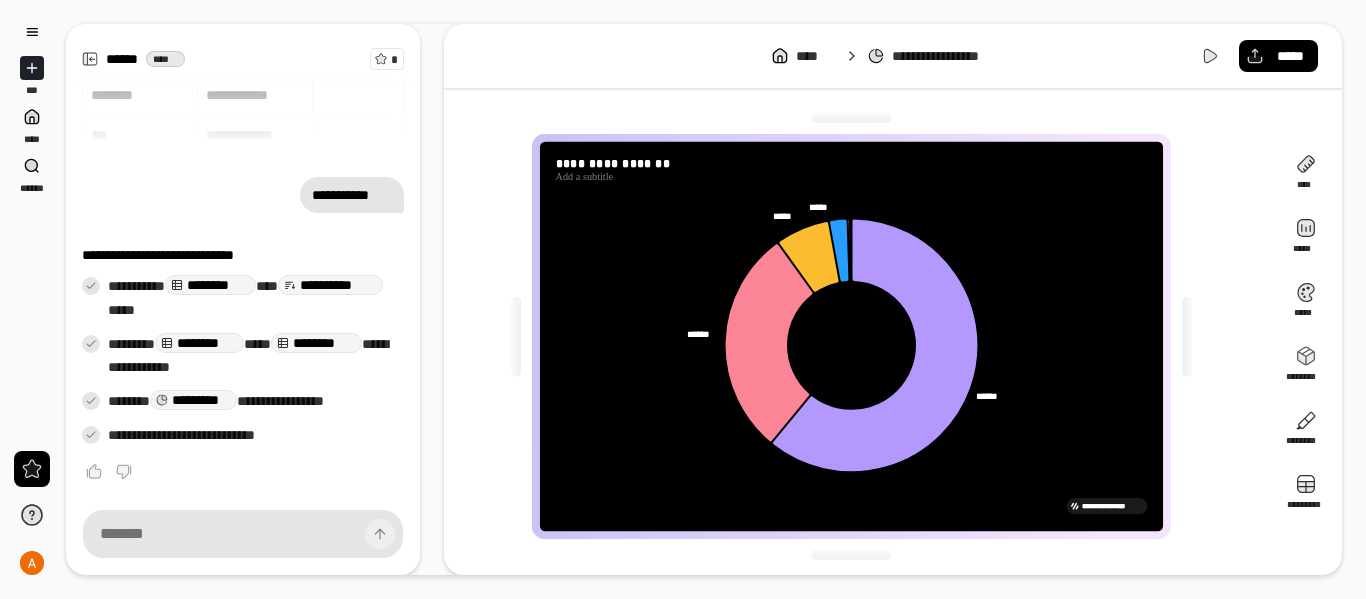 click on "[STREET_NAME] [STREET_NUMBER] [CITY] [STATE] [ZIP_CODE] [COUNTRY] [ADDRESS_LINE_2] [ADDRESS_LINE_3] [APARTMENT_NUMBER] [FLOOR_NUMBER] [BUILDING_NAME] [POSTAL_CODE] [PHONE_NUMBER] [EMAIL_ADDRESS] [WEBSITE_URL] [DATE_OF_BIRTH] [AGE] [OCCUPATION] [COMPANY_NAME] [JOB_TITLE] [SOCIAL_SECURITY_NUMBER] [PASSPORT_NUMBER] [DRIVER_LICENSE_NUMBER] [CREDIT_CARD_NUMBER] [ACCOUNT_NUMBER] [USERNAME] [PASSWORD] [SECURITY_QUESTION] [SECURITY_ANSWER] [IP_ADDRESS] [MAC_ADDRESS] [DEVICE_ID] [SESSION_ID] [USER_ID] [ORDER_ID] [TRANSACTION_ID] [PAYMENT_METHOD] [CARD_TYPE] [EXPIRATION_DATE] [CVV] [BILLING_ADDRESS] [SHIPPING_ADDRESS] [CITY] [STATE] [ZIP_CODE] [COUNTRY] [PHONE_NUMBER] [EMAIL_ADDRESS] [WEBSITE_URL] [DATE_OF_BIRTH] [AGE] [OCCUPATION] [COMPANY_NAME] [JOB_TITLE]" at bounding box center (683, 299) 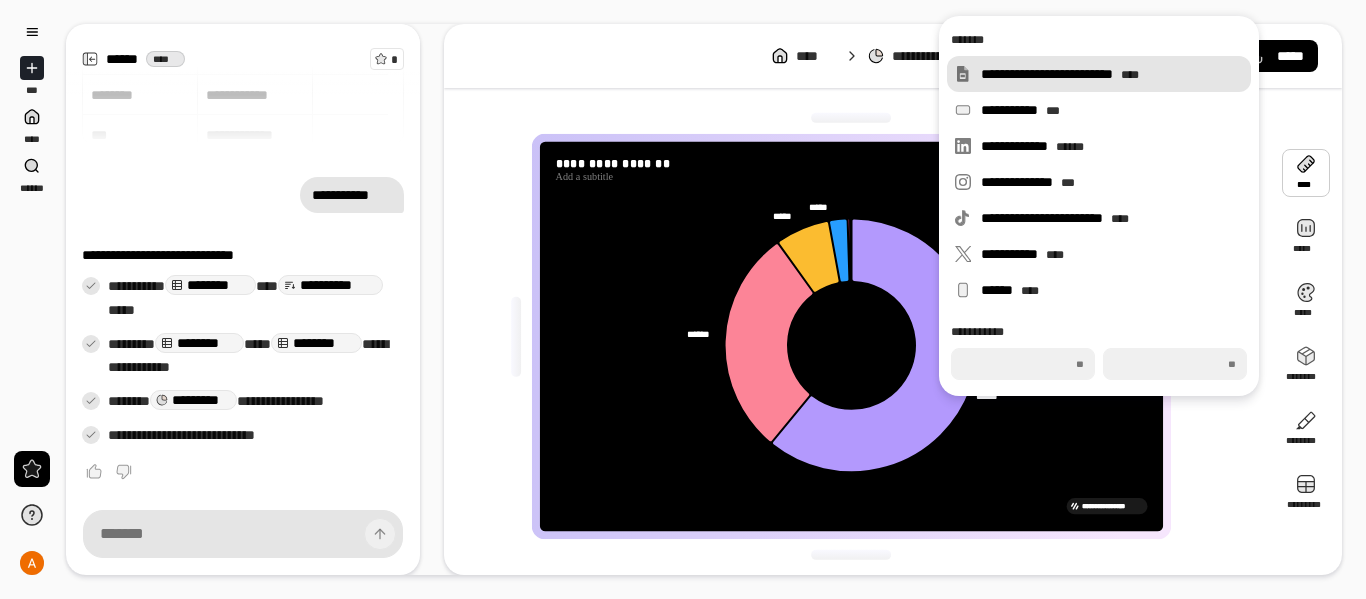 click on "**********" at bounding box center [1112, 74] 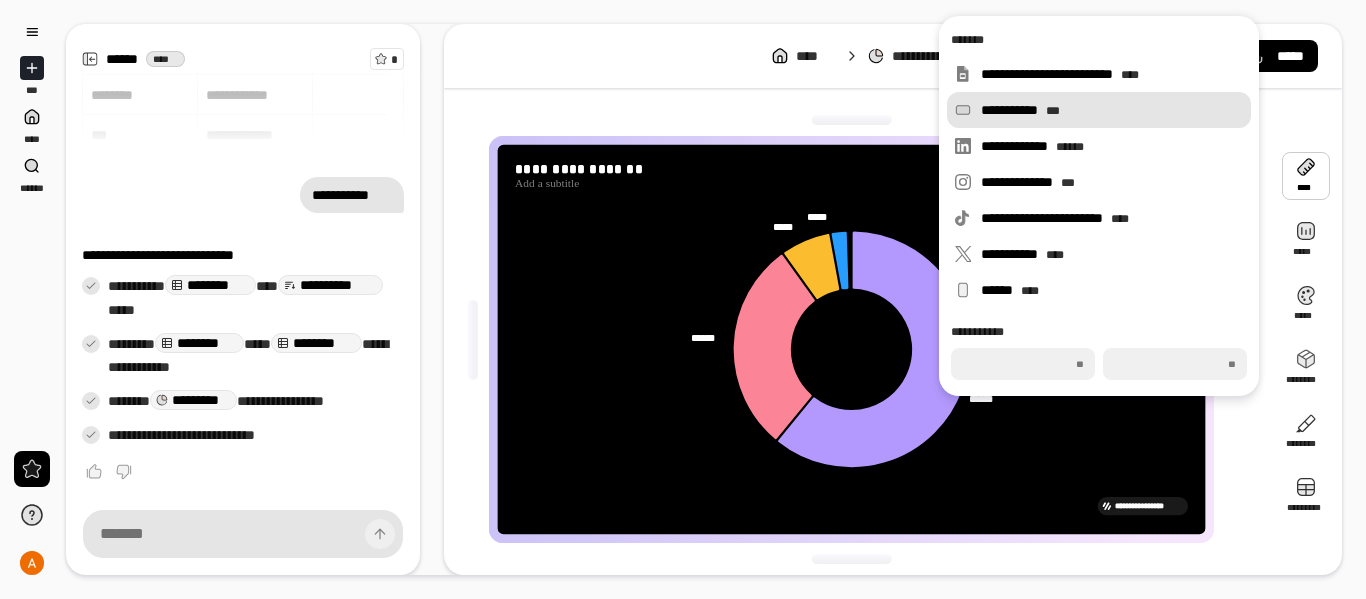 click on "**********" at bounding box center (1112, 110) 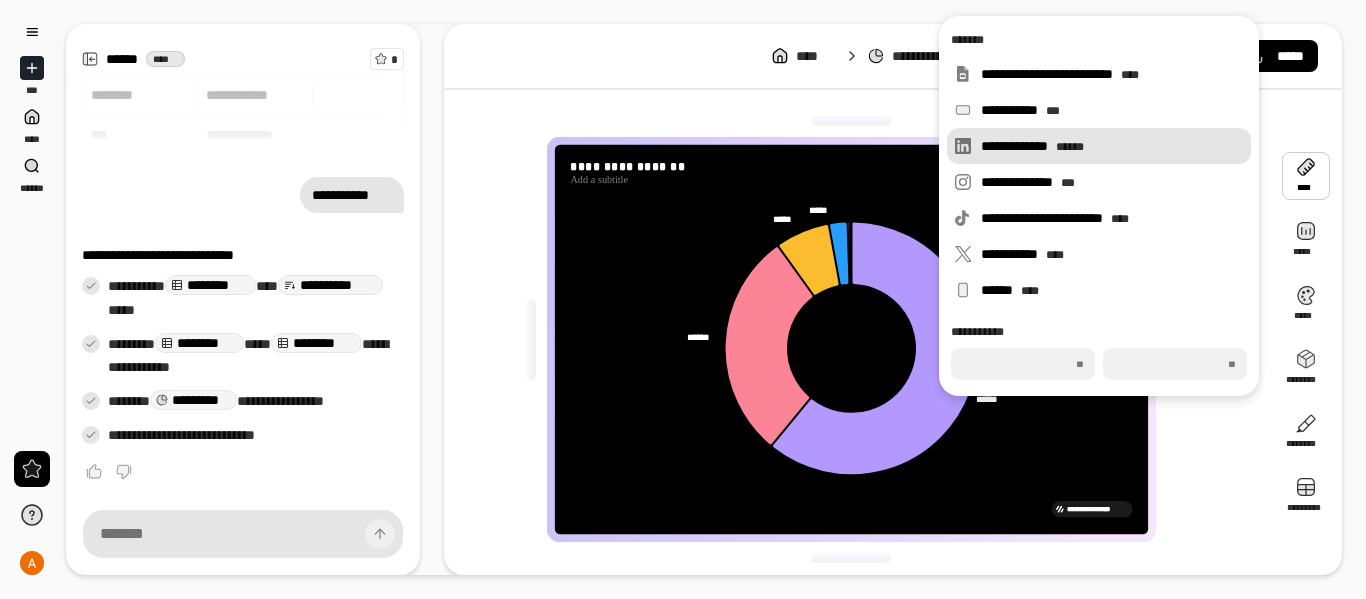 click on "[FIRST] [LAST]" at bounding box center [1099, 146] 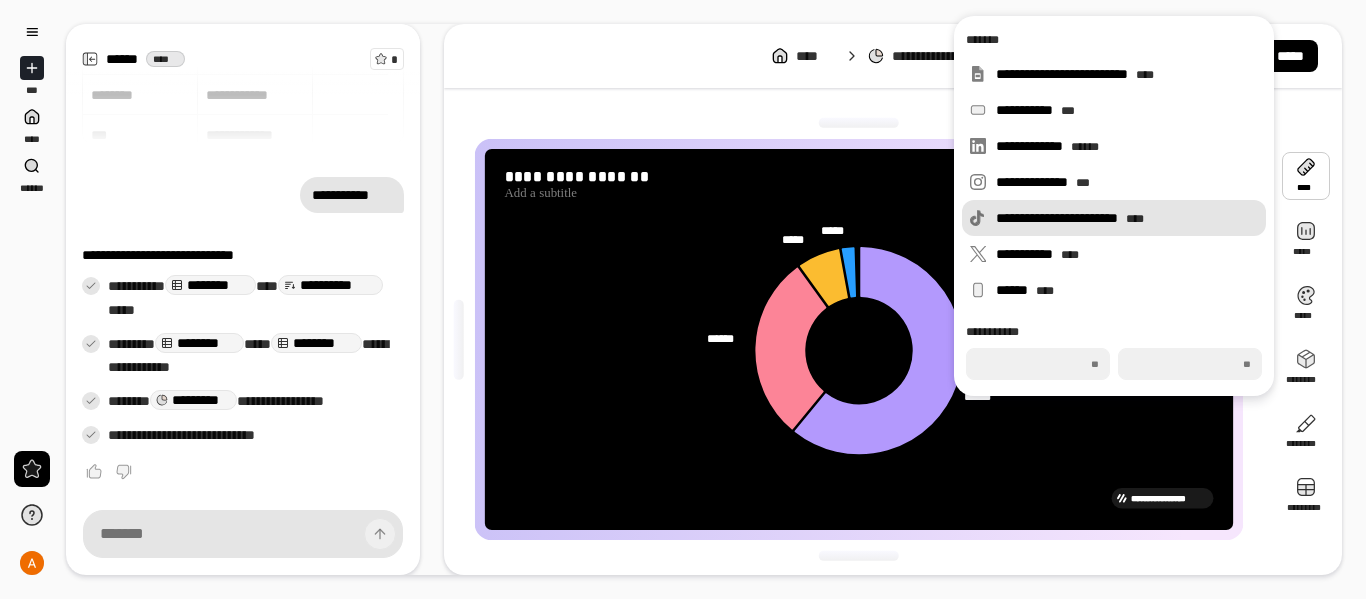 click on "[FIRST] [LAST]" at bounding box center (1127, 218) 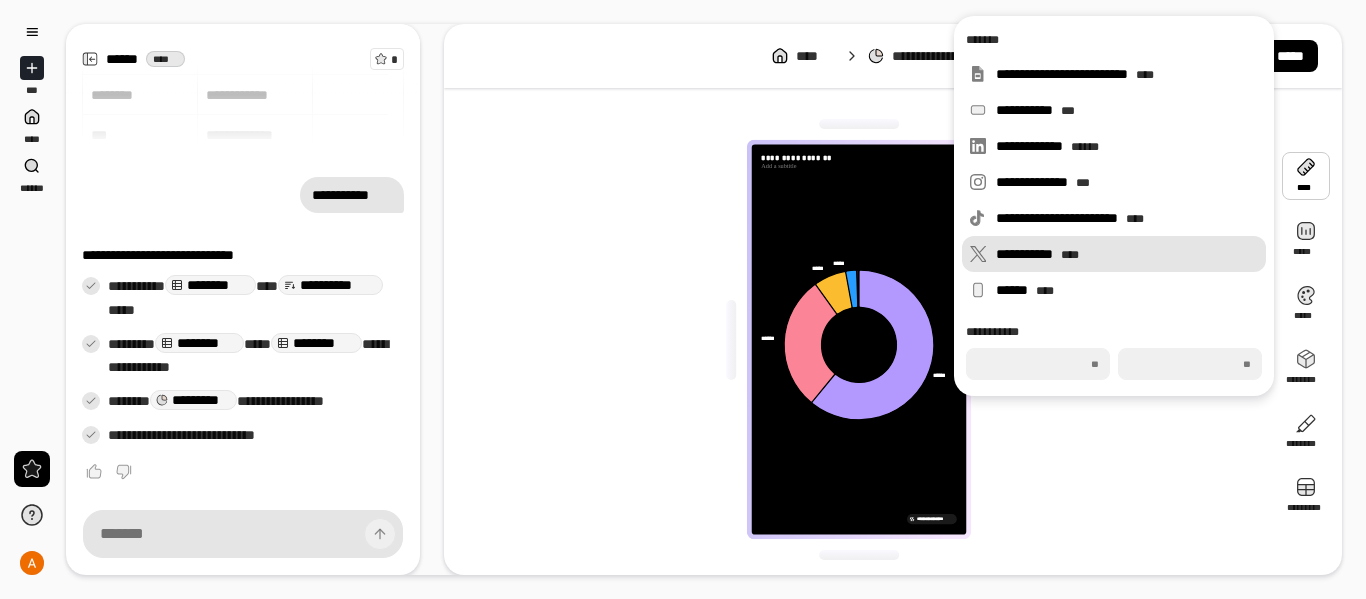 click on "****" at bounding box center [1070, 255] 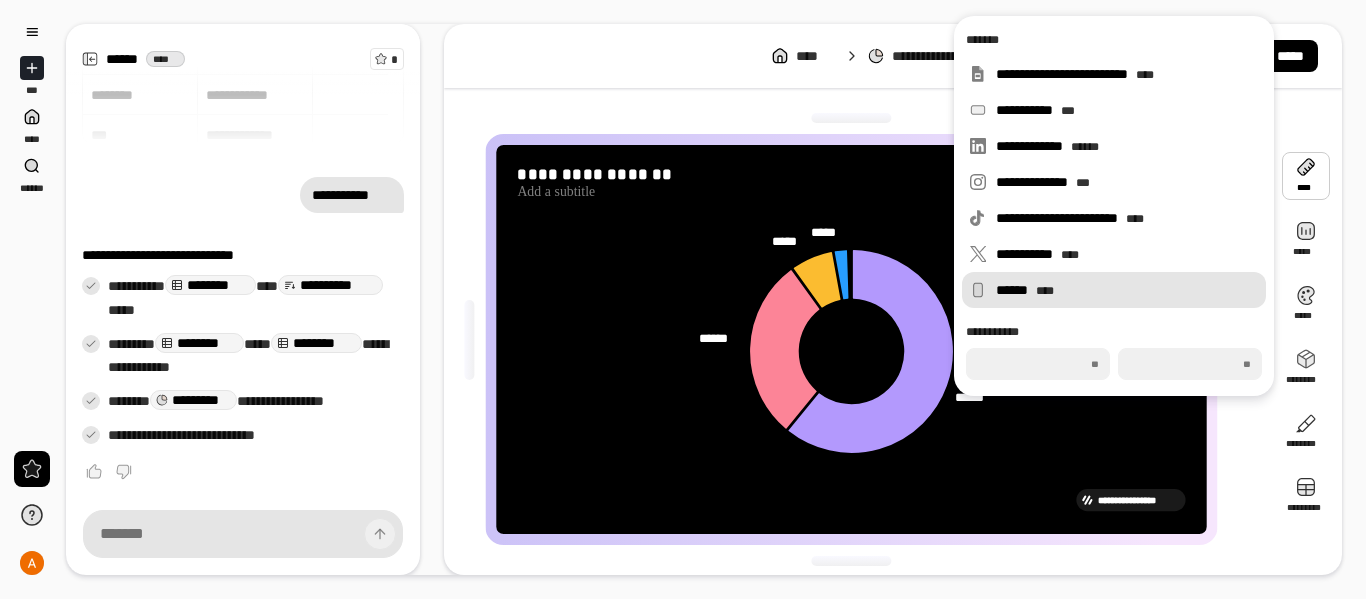 click on "****** ****" at bounding box center [1127, 290] 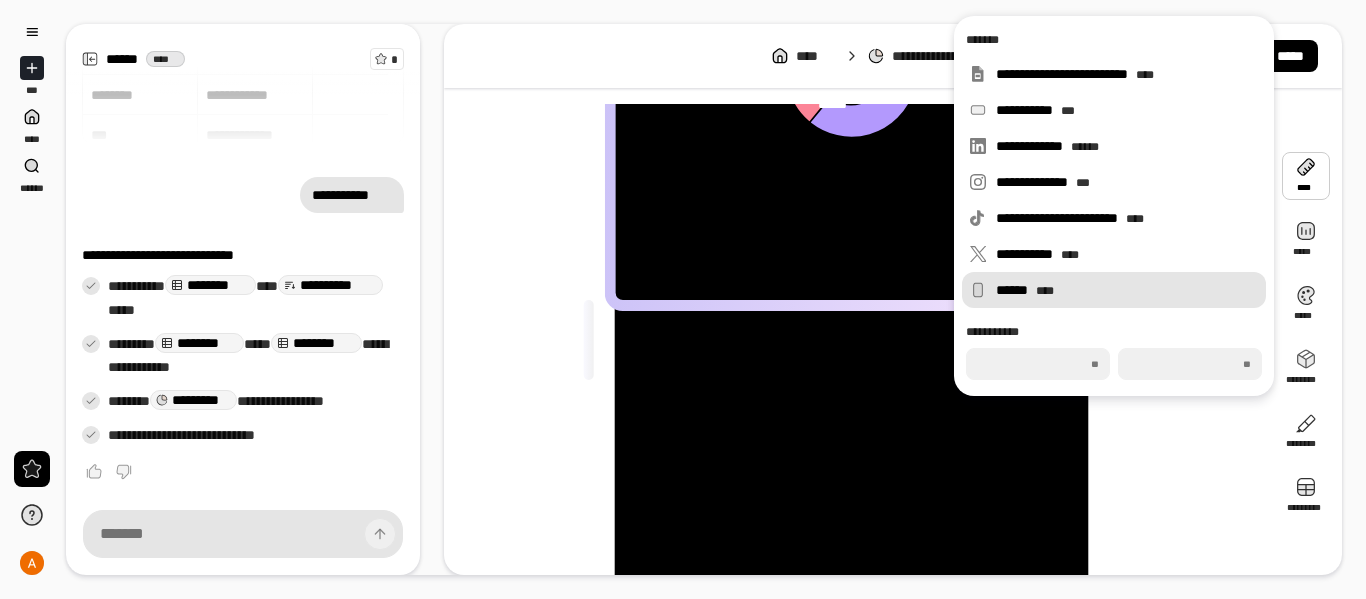 type on "***" 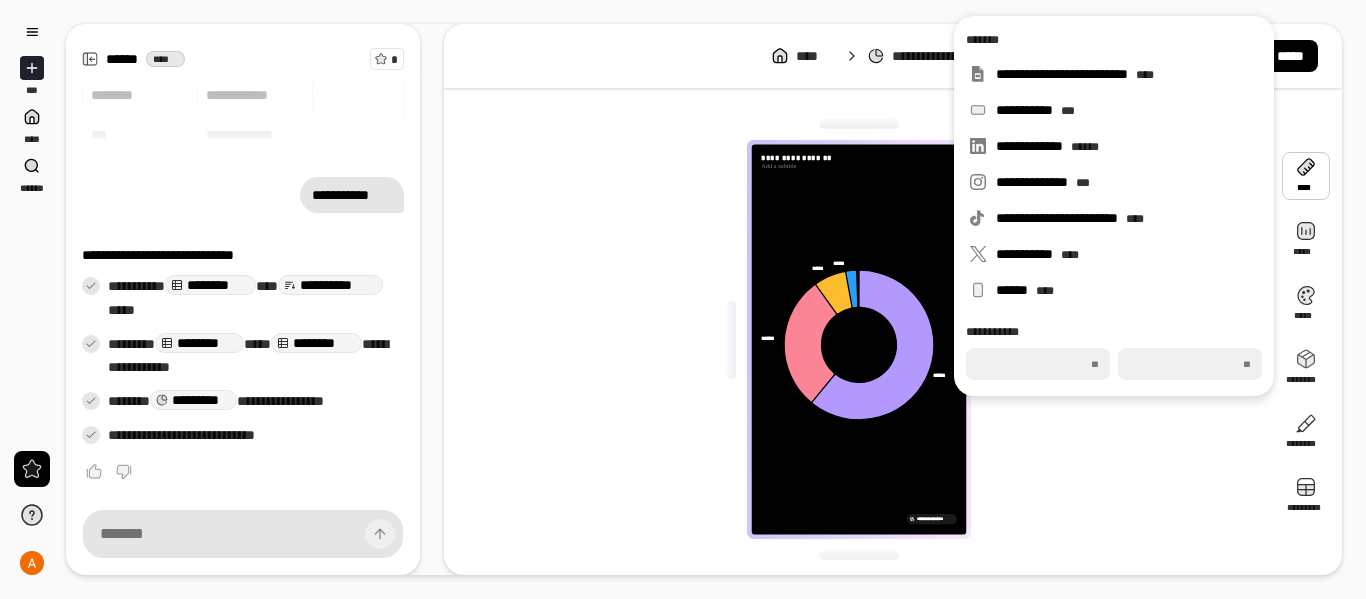 click on "**********" at bounding box center (1114, 332) 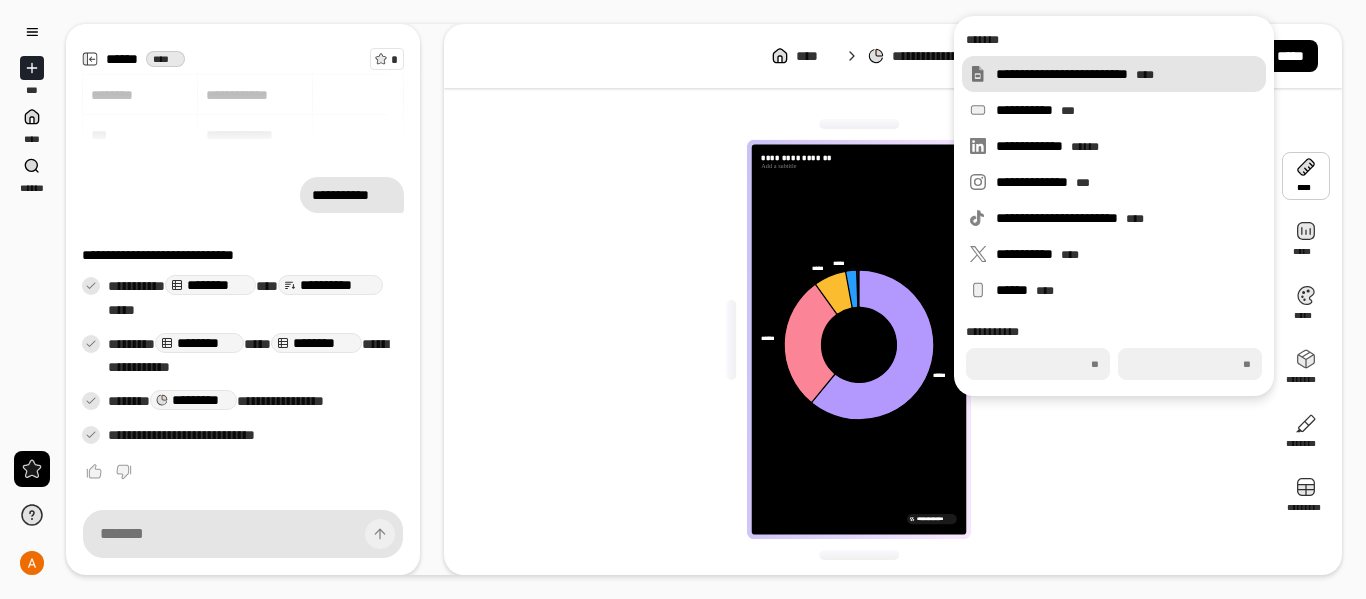 click on "**********" at bounding box center (1127, 74) 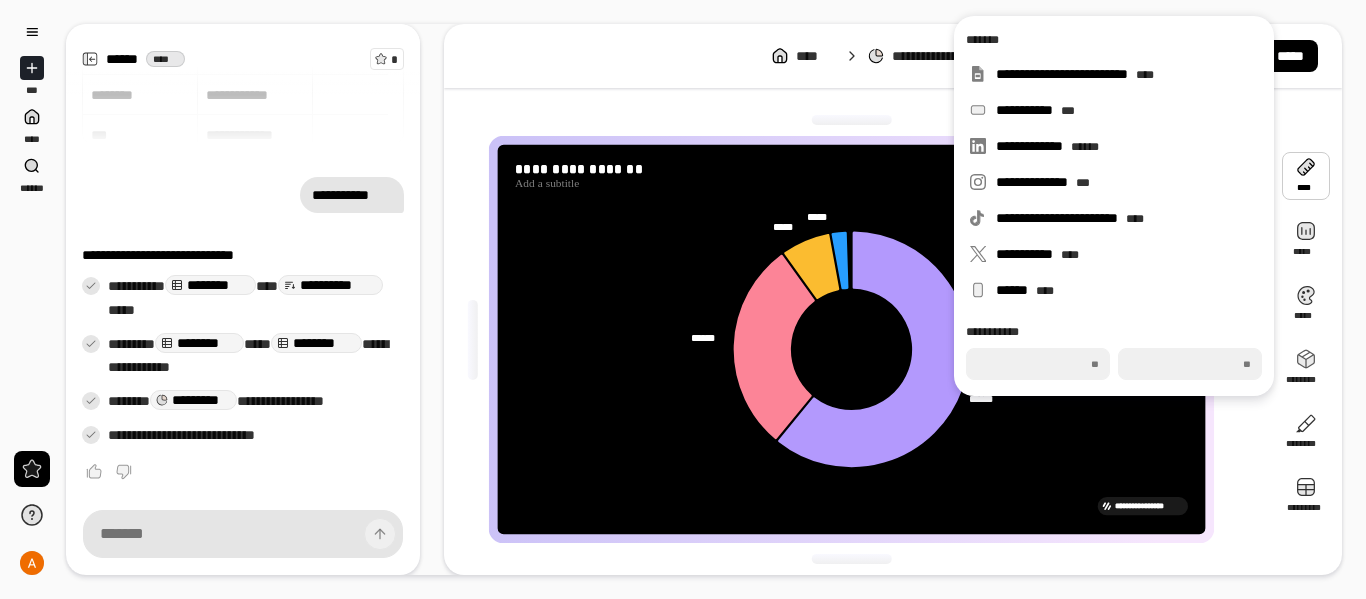 click on "[NUMBER] [STREET] [CITY] [STATE] [ZIP] [COUNTRY] [ADDRESS_LINE_2] [ADDRESS_LINE_3]" at bounding box center (859, 339) 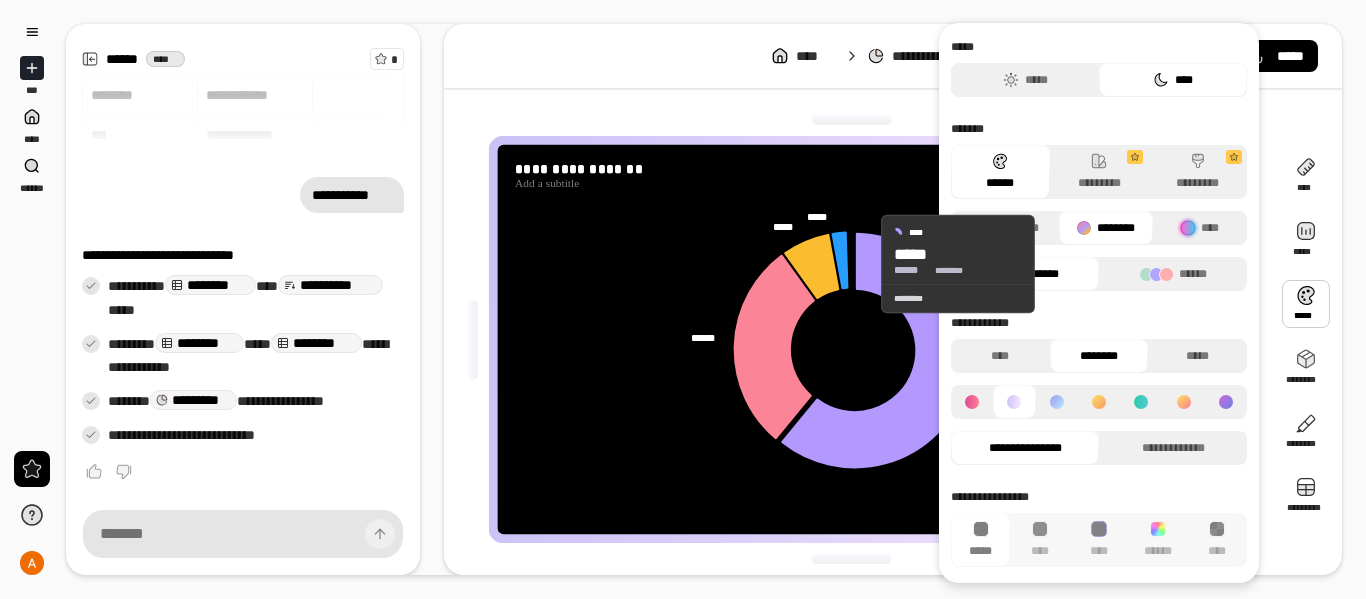 click 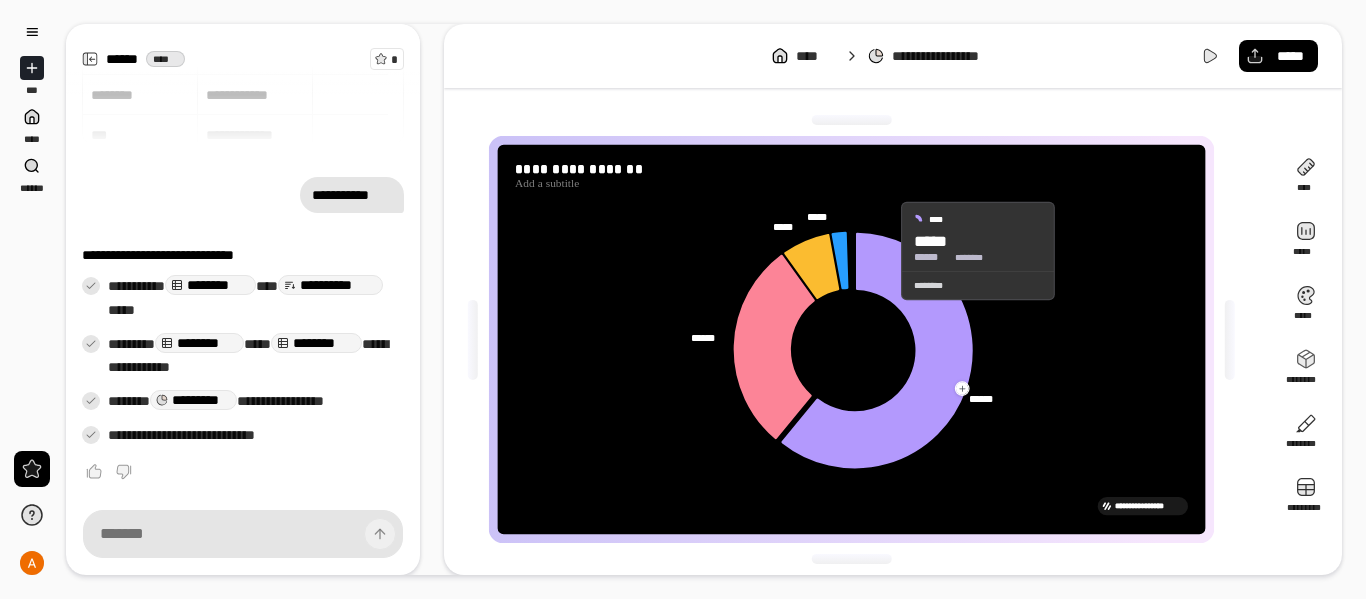 drag, startPoint x: 851, startPoint y: 235, endPoint x: 884, endPoint y: 251, distance: 36.67424 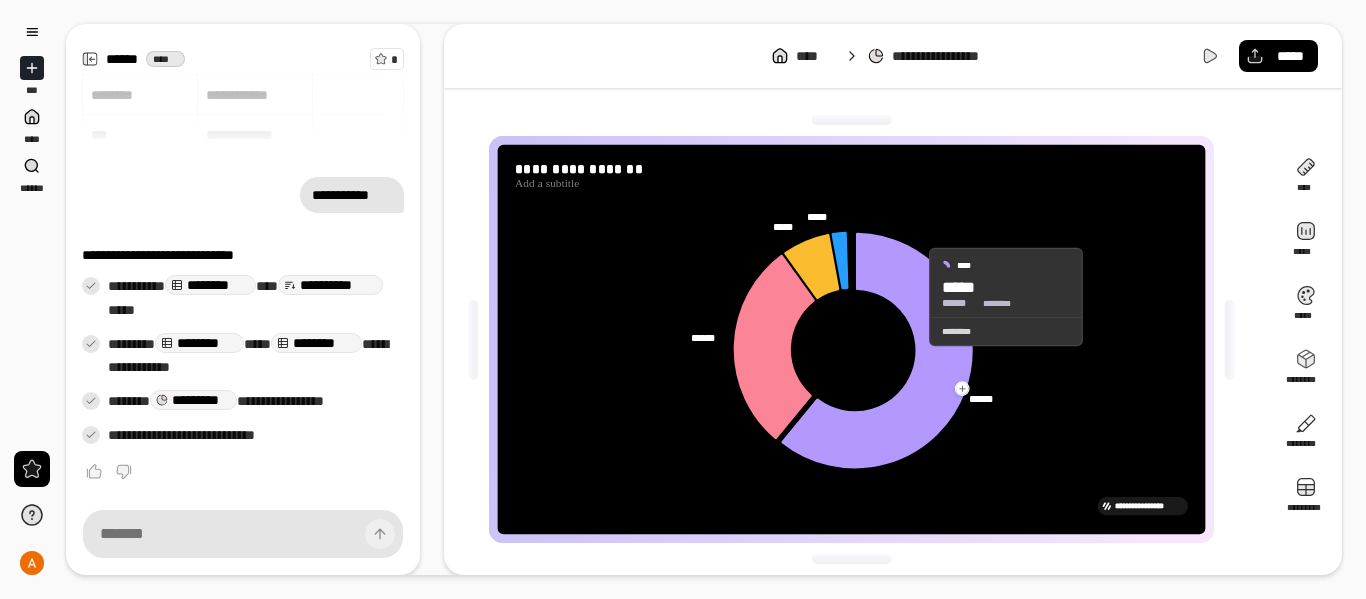 drag, startPoint x: 879, startPoint y: 257, endPoint x: 918, endPoint y: 303, distance: 60.307545 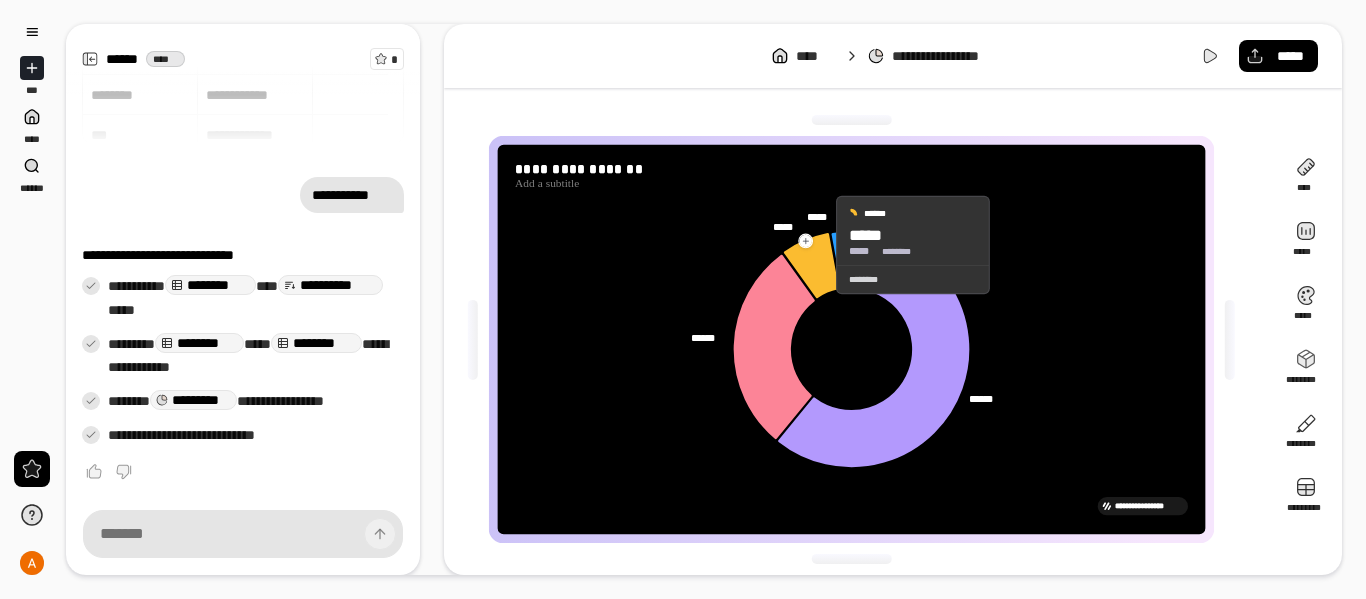 drag, startPoint x: 848, startPoint y: 238, endPoint x: 819, endPoint y: 245, distance: 29.832869 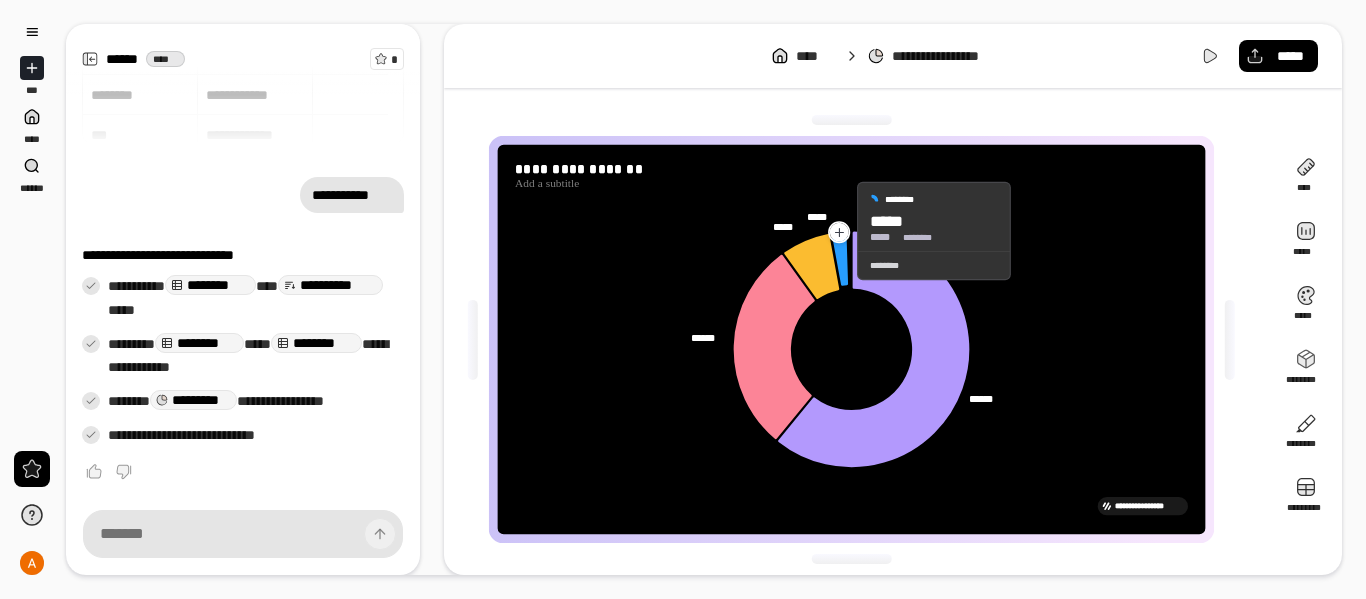click 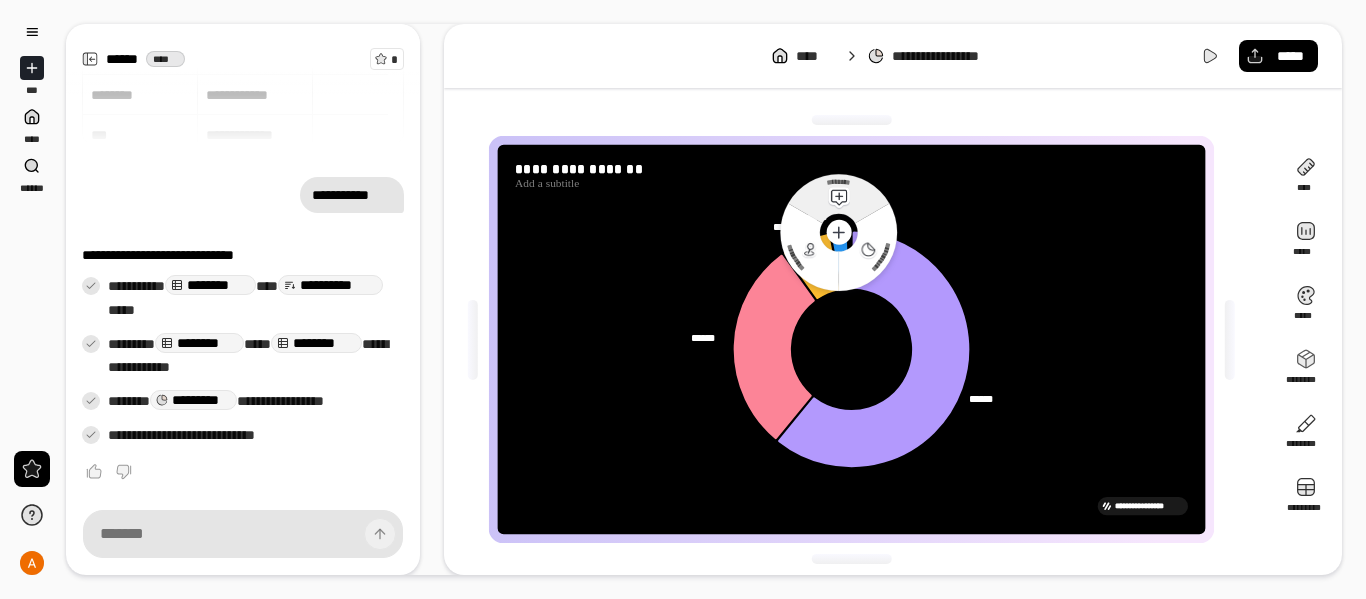 click 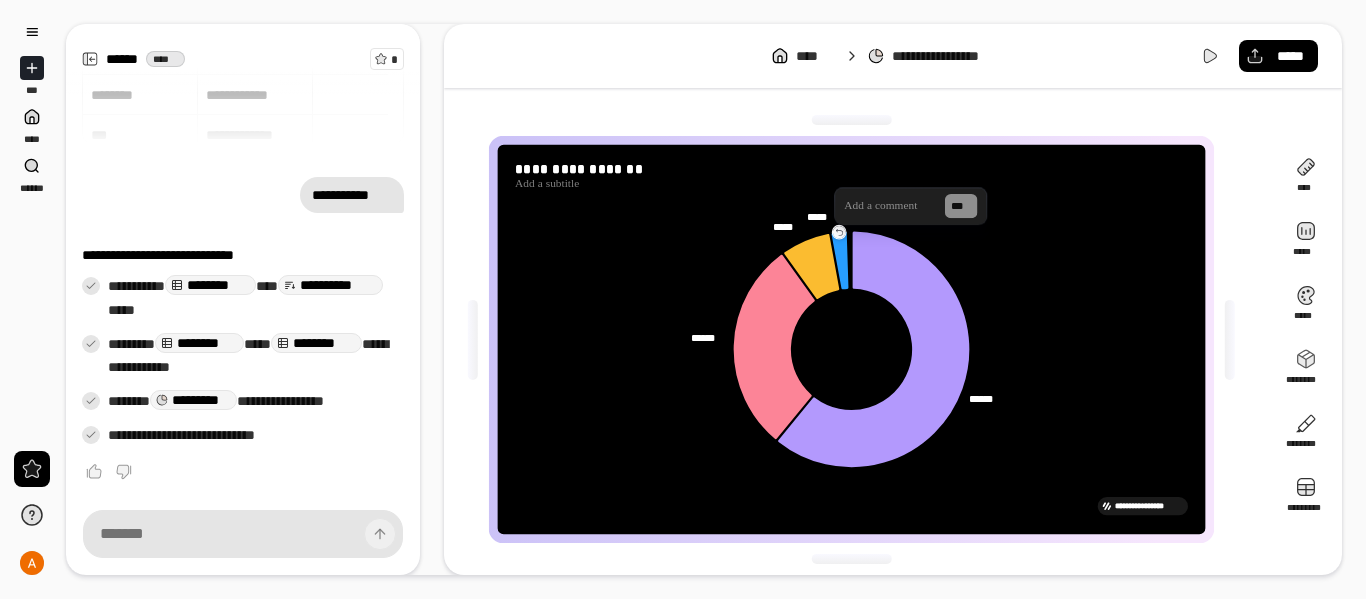 click 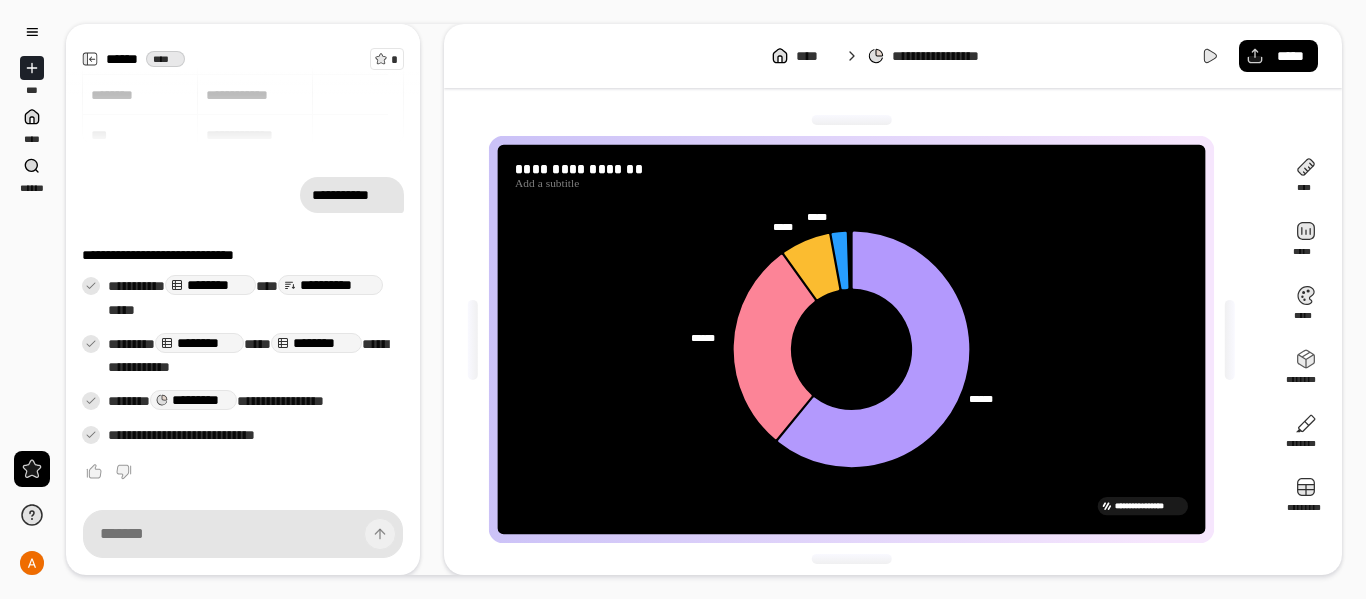 click 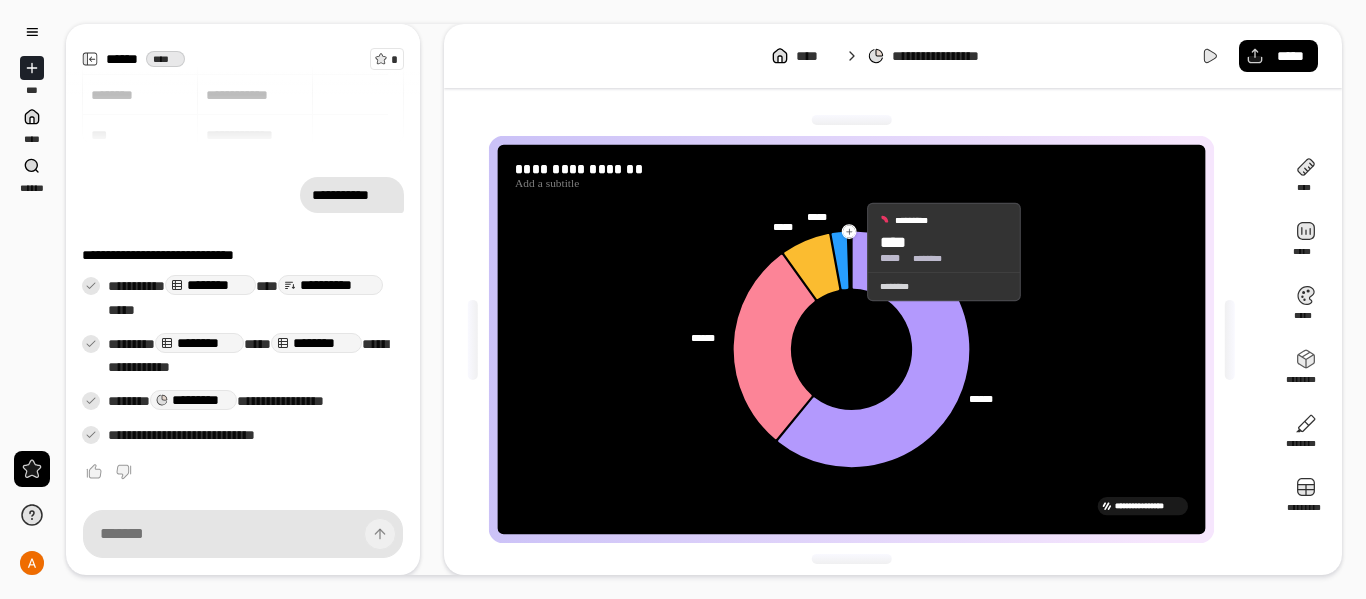 click 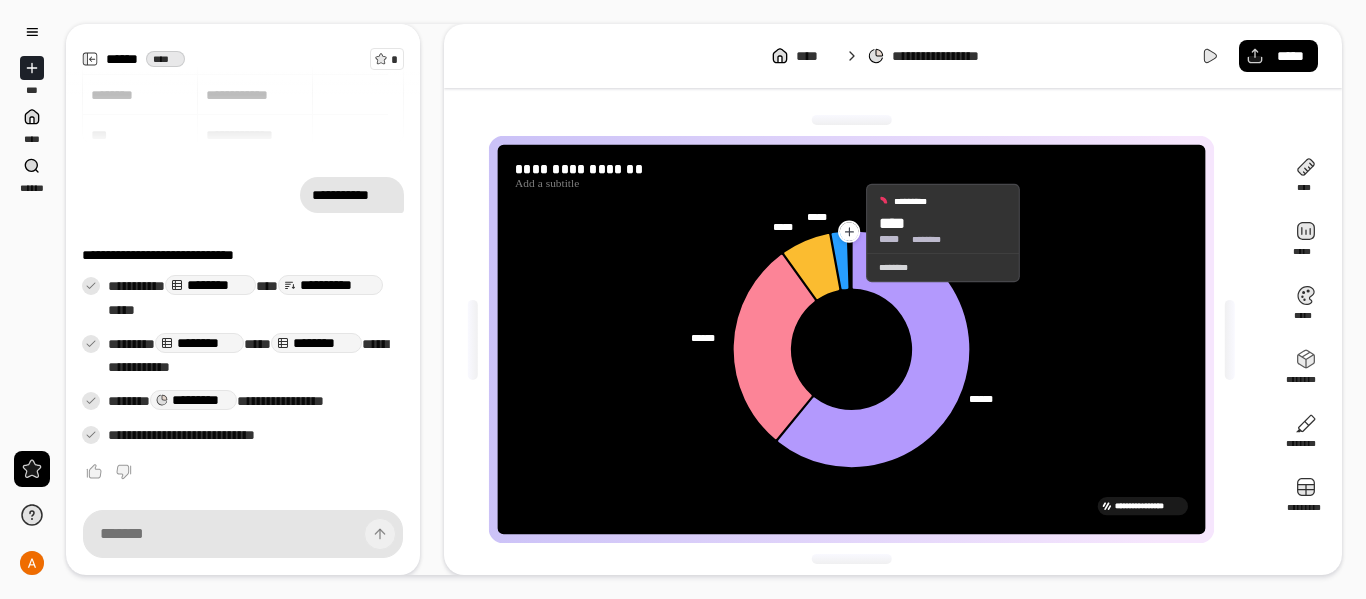 click 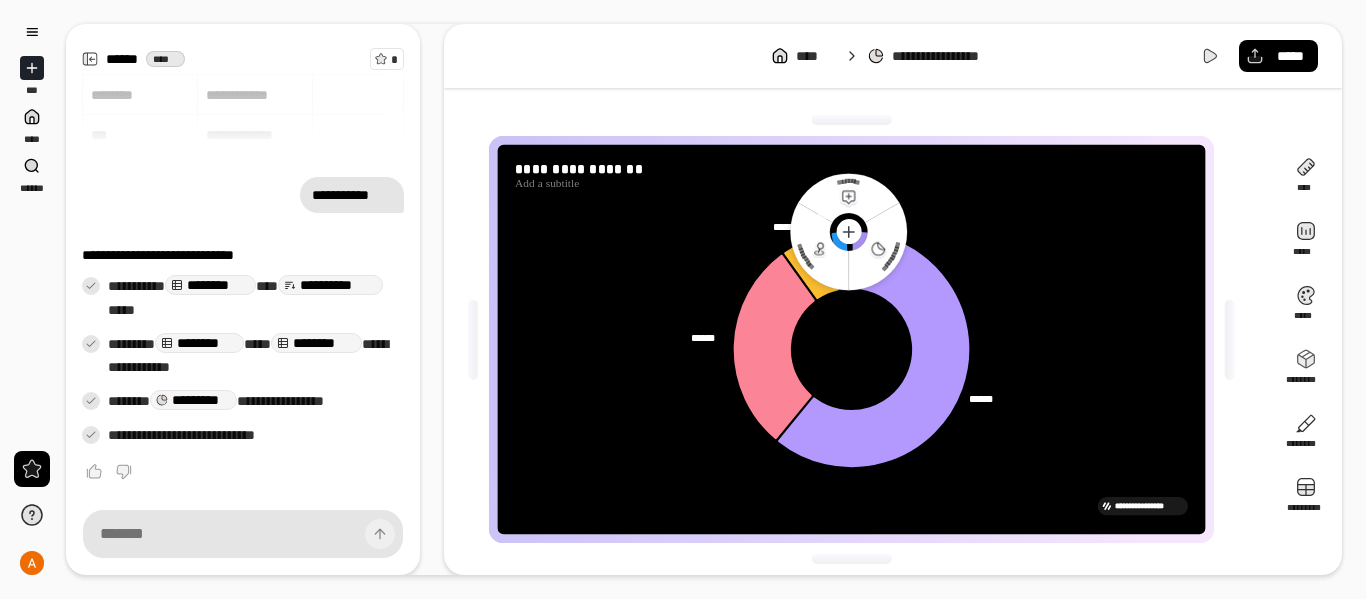 click on "[NUMBER] [STREET] [CITY] [STATE] [ZIP] [COUNTRY] [ADDRESS_LINE_2] [ADDRESS_LINE_3]" at bounding box center [851, 339] 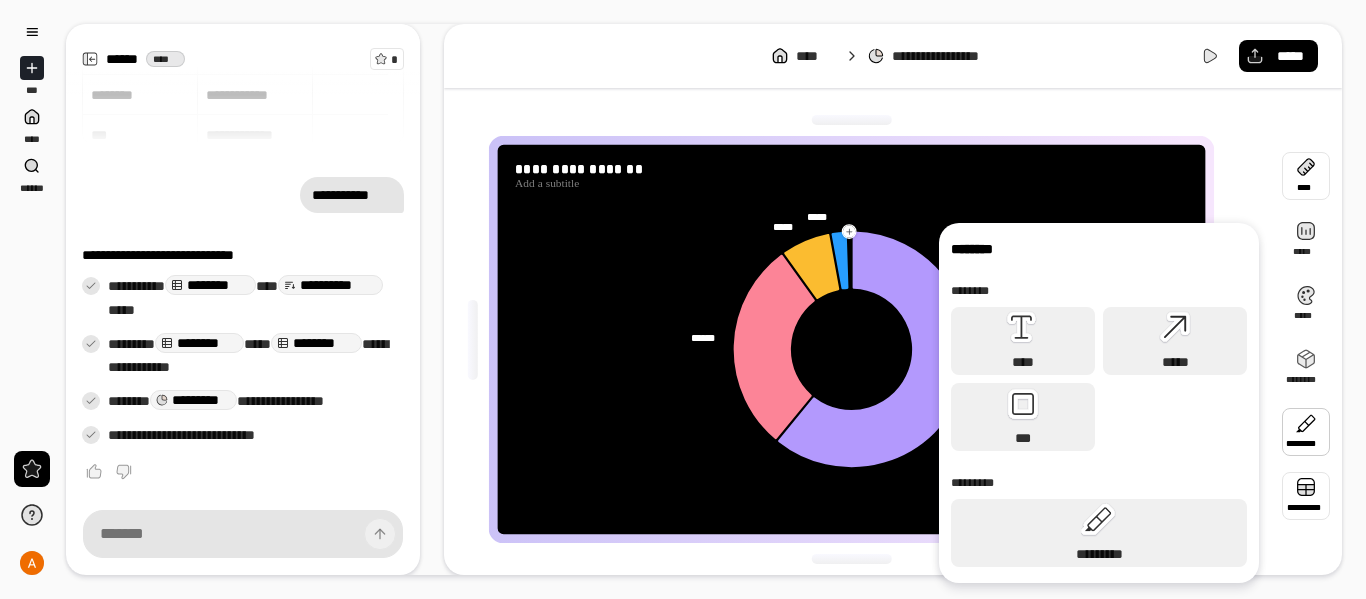 scroll, scrollTop: 4, scrollLeft: 0, axis: vertical 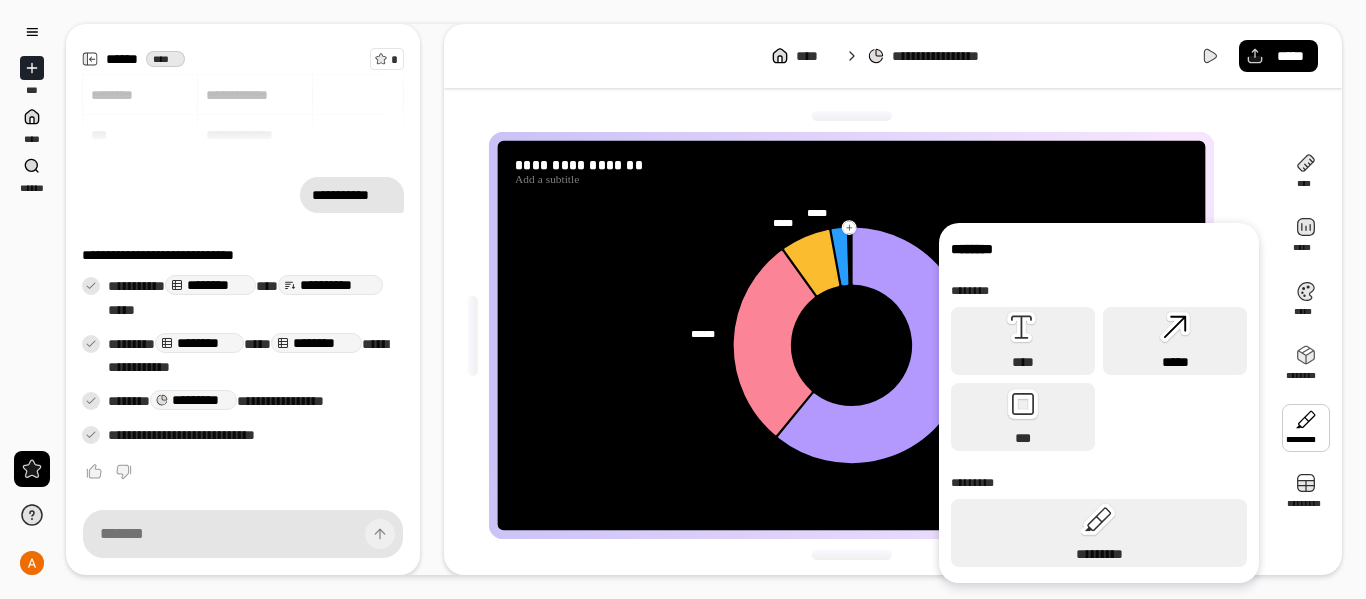 click 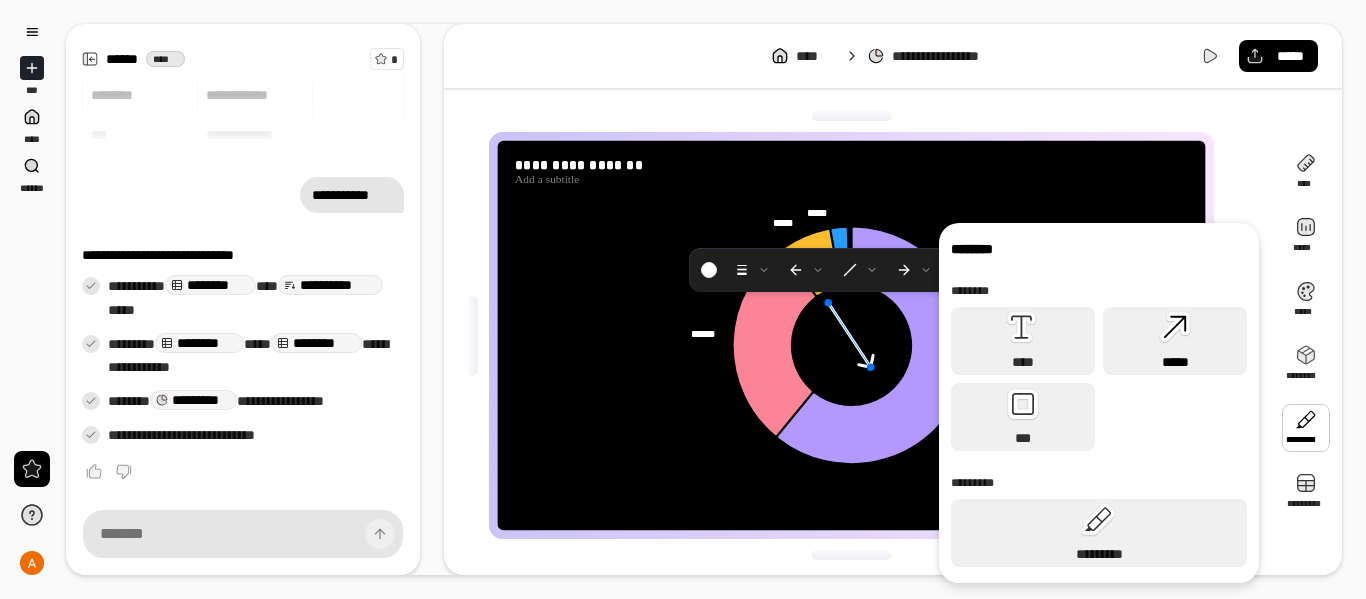 click 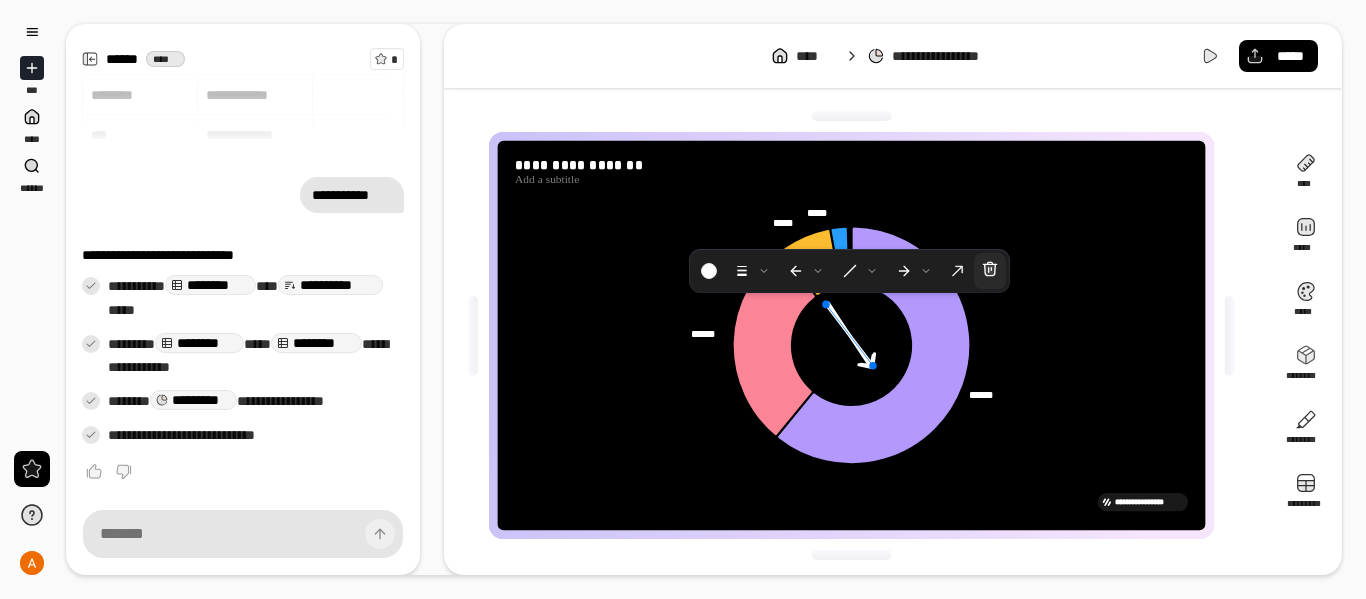 click 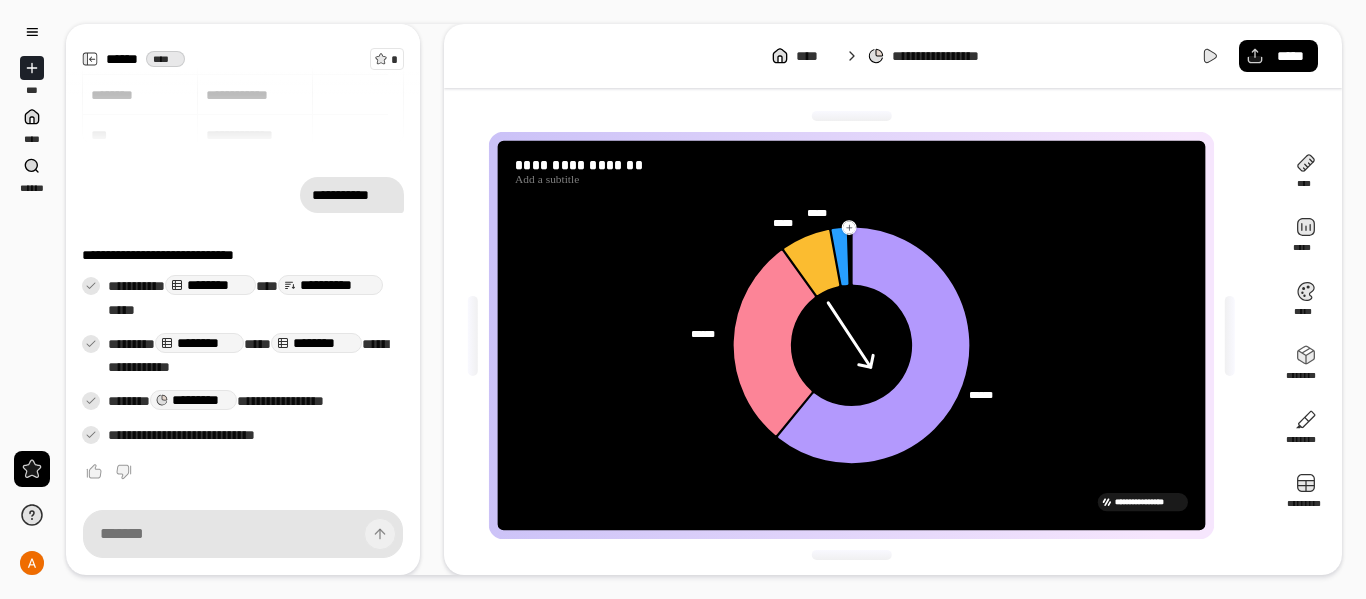 click 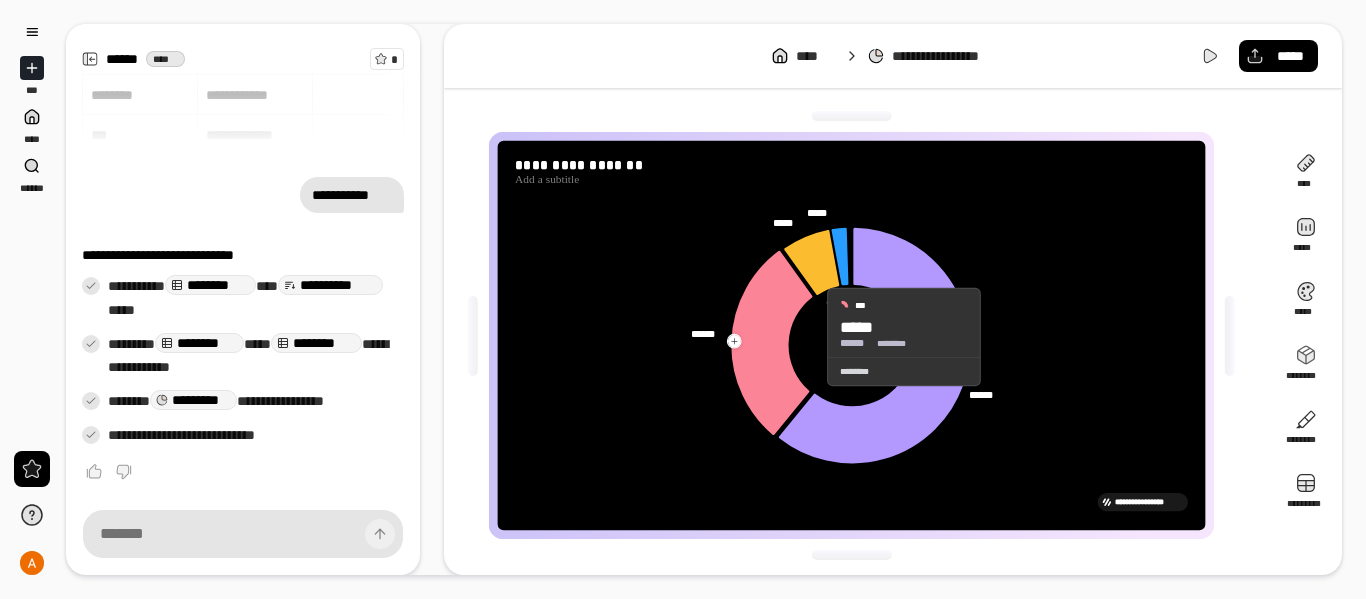 click 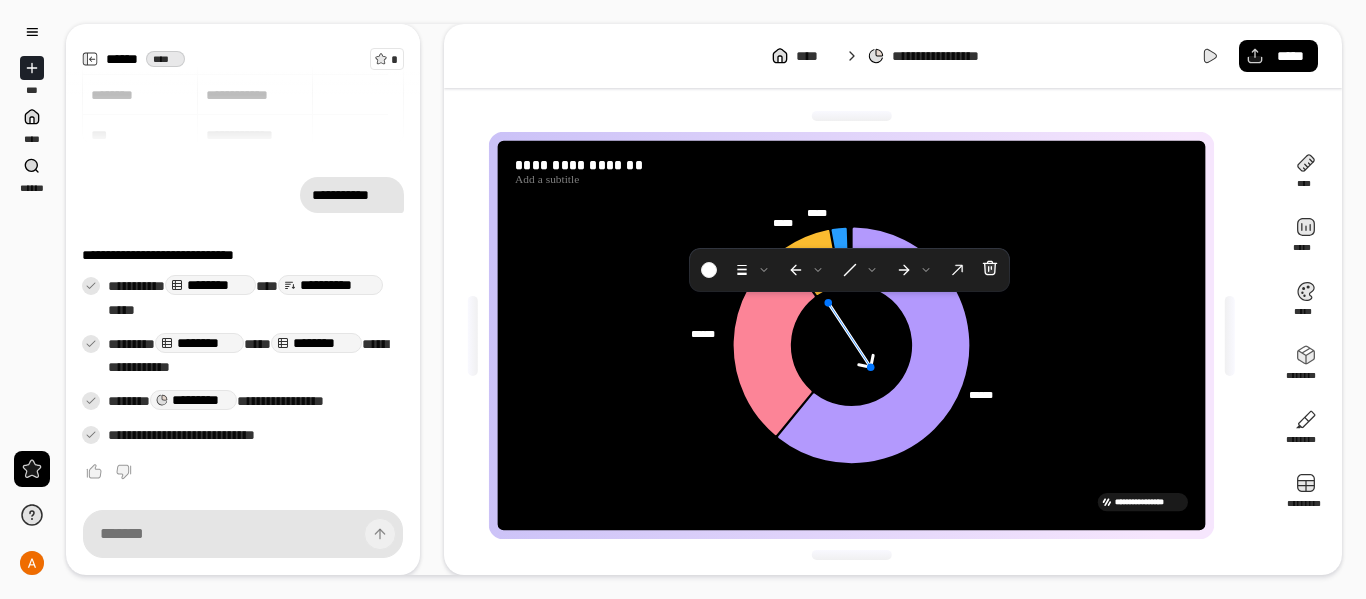 click 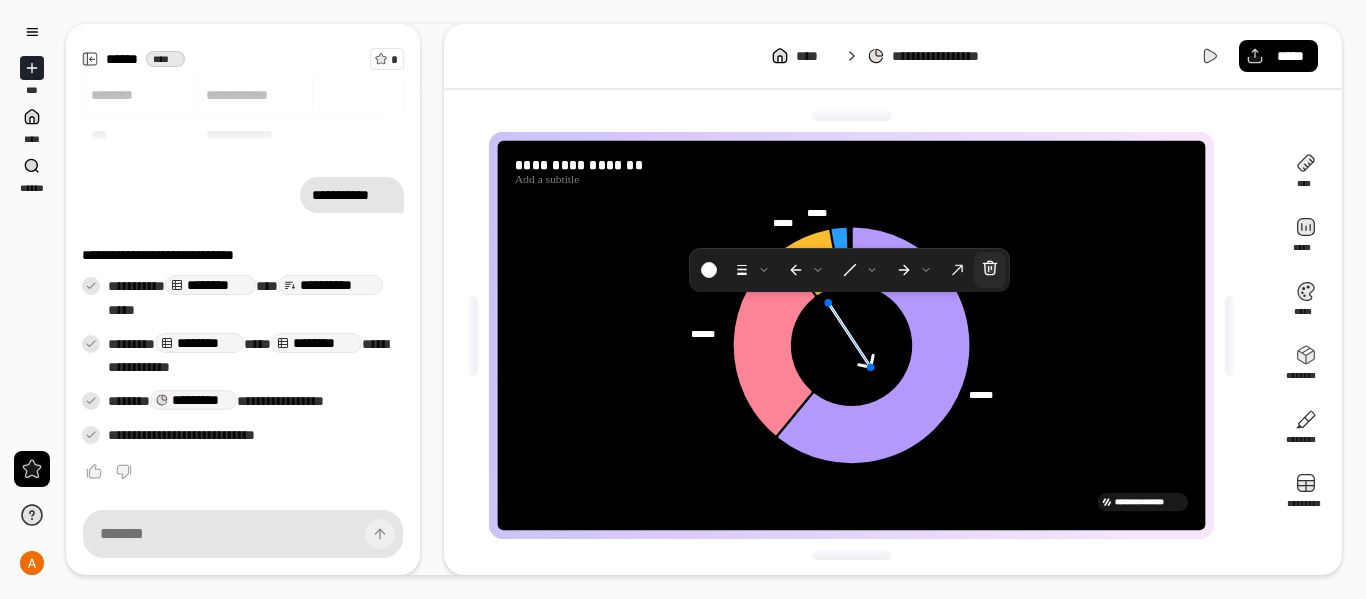 click 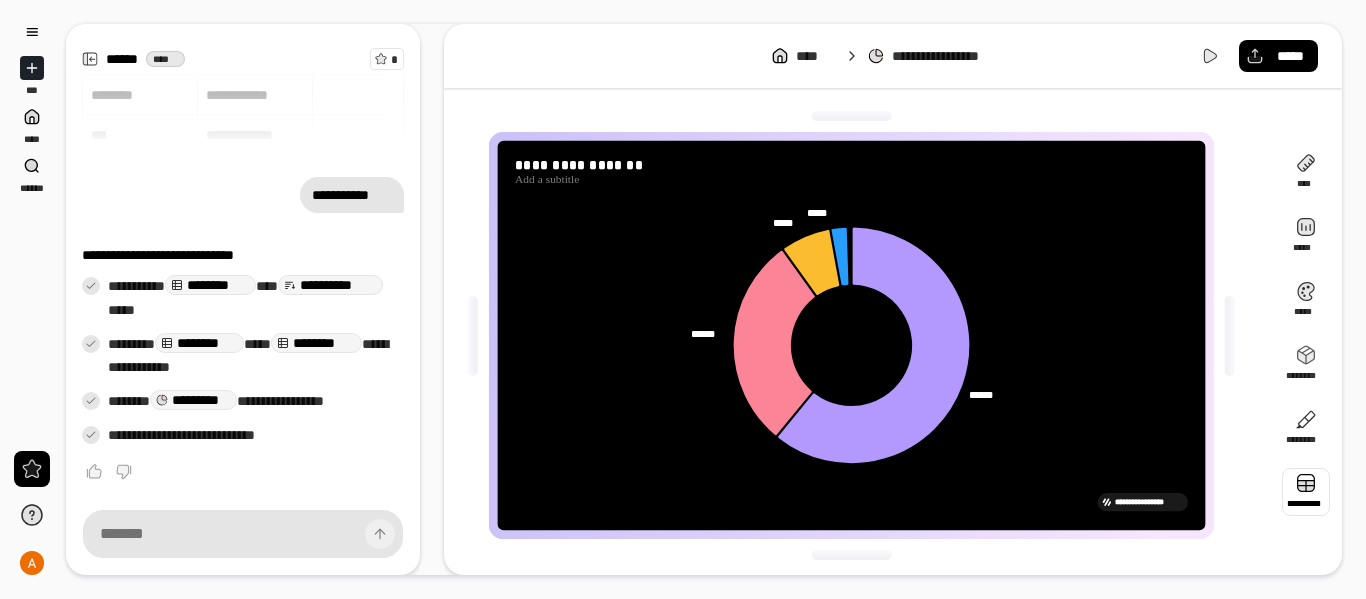 click at bounding box center (1306, 492) 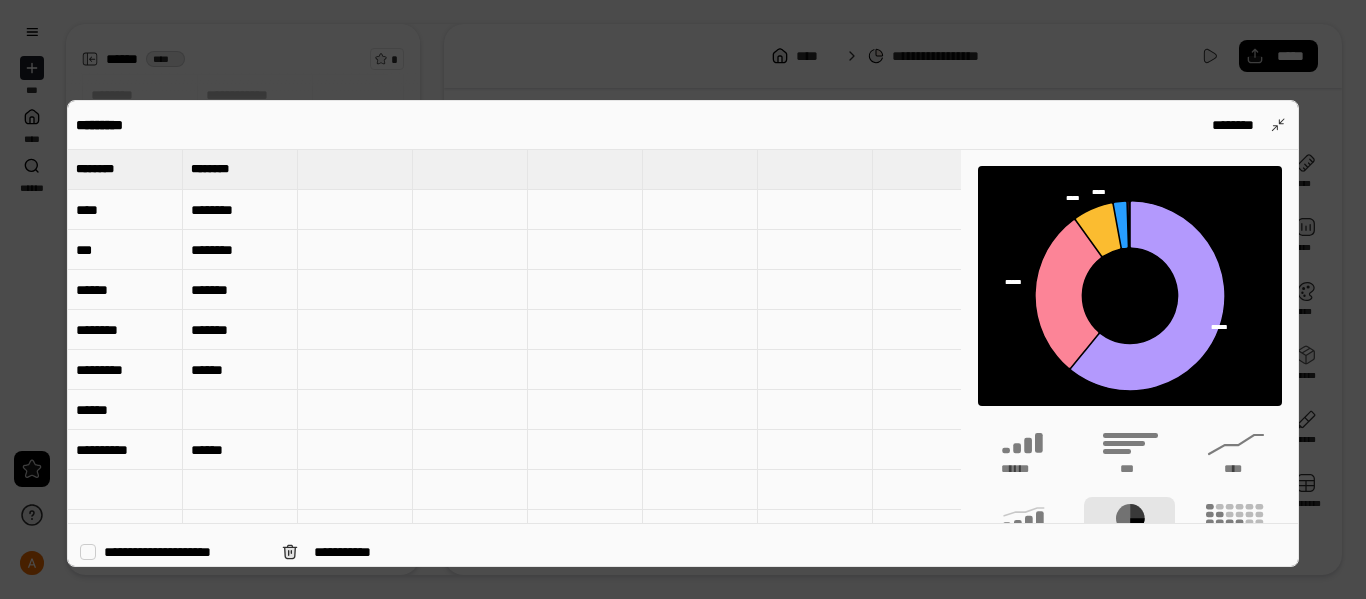 click on "******" at bounding box center [240, 370] 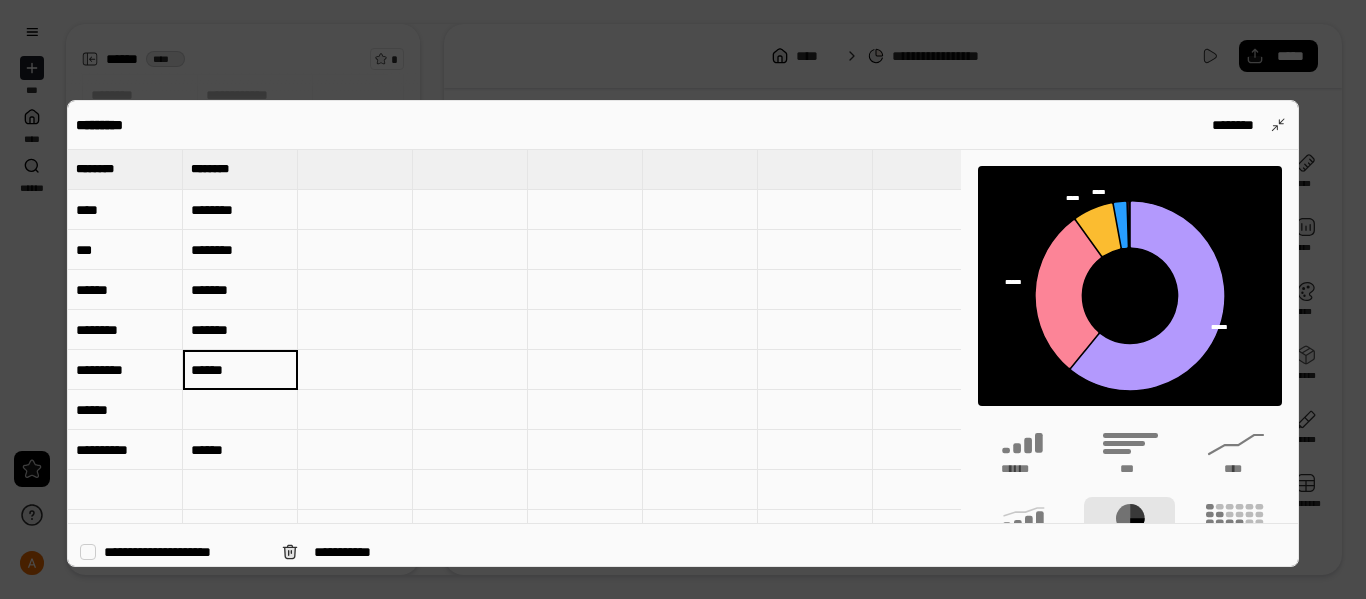 click at bounding box center [240, 410] 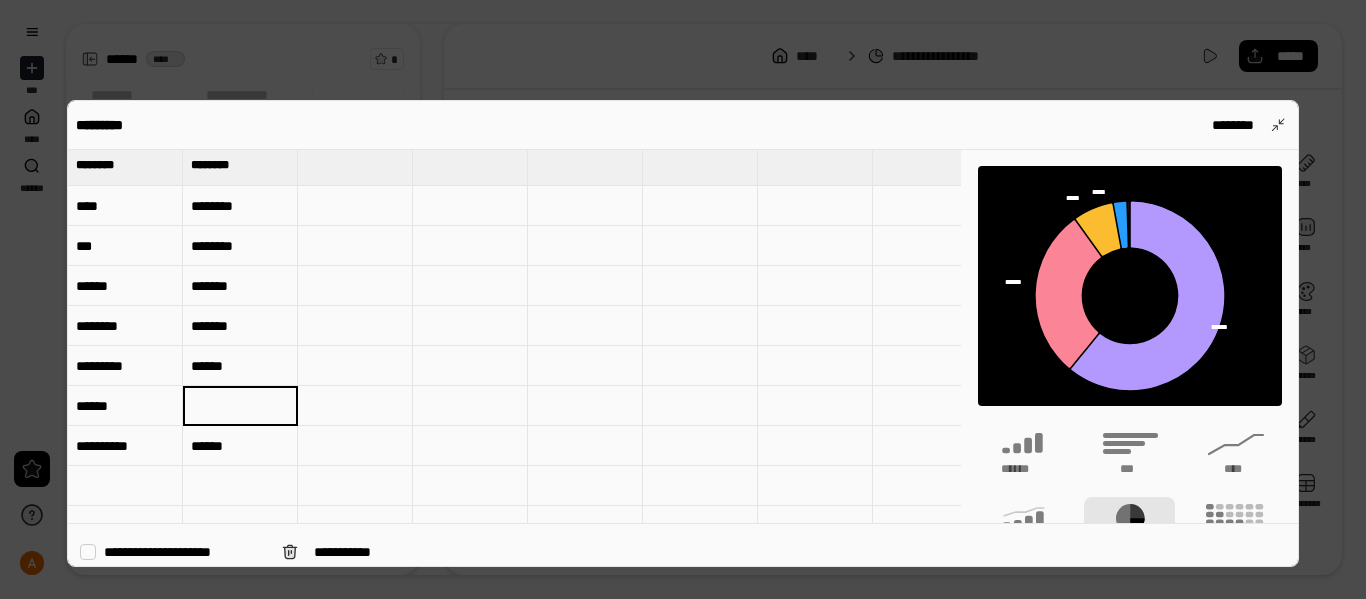 scroll, scrollTop: 0, scrollLeft: 0, axis: both 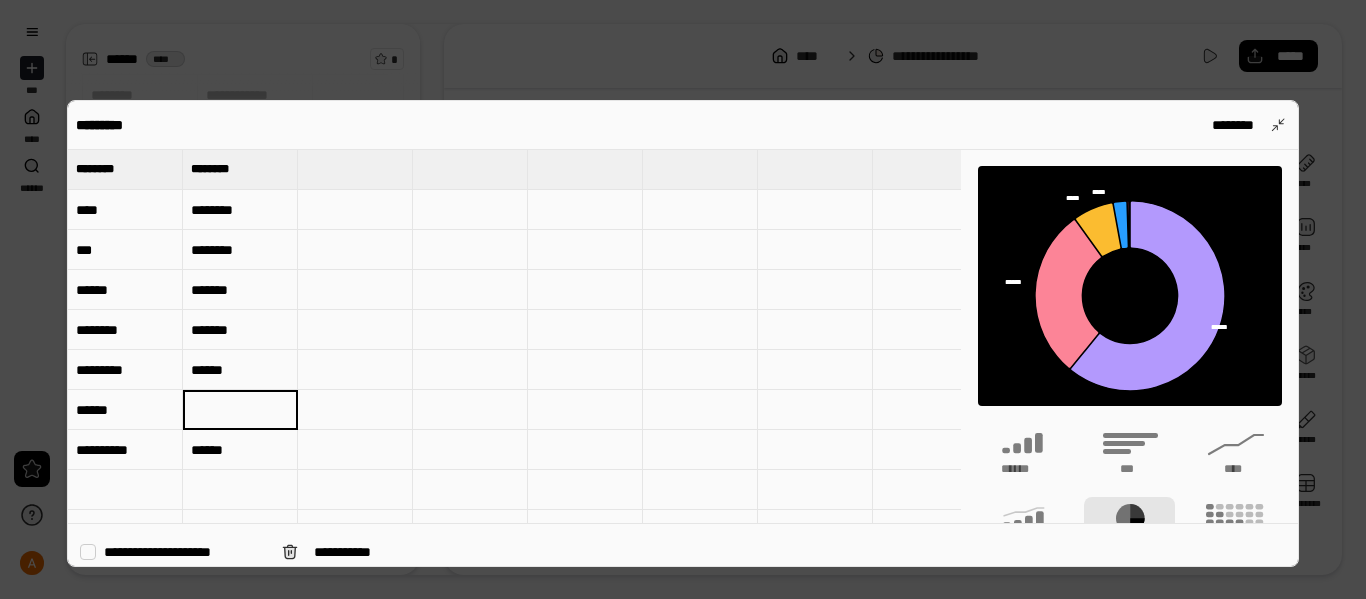 click on "******" at bounding box center (125, 290) 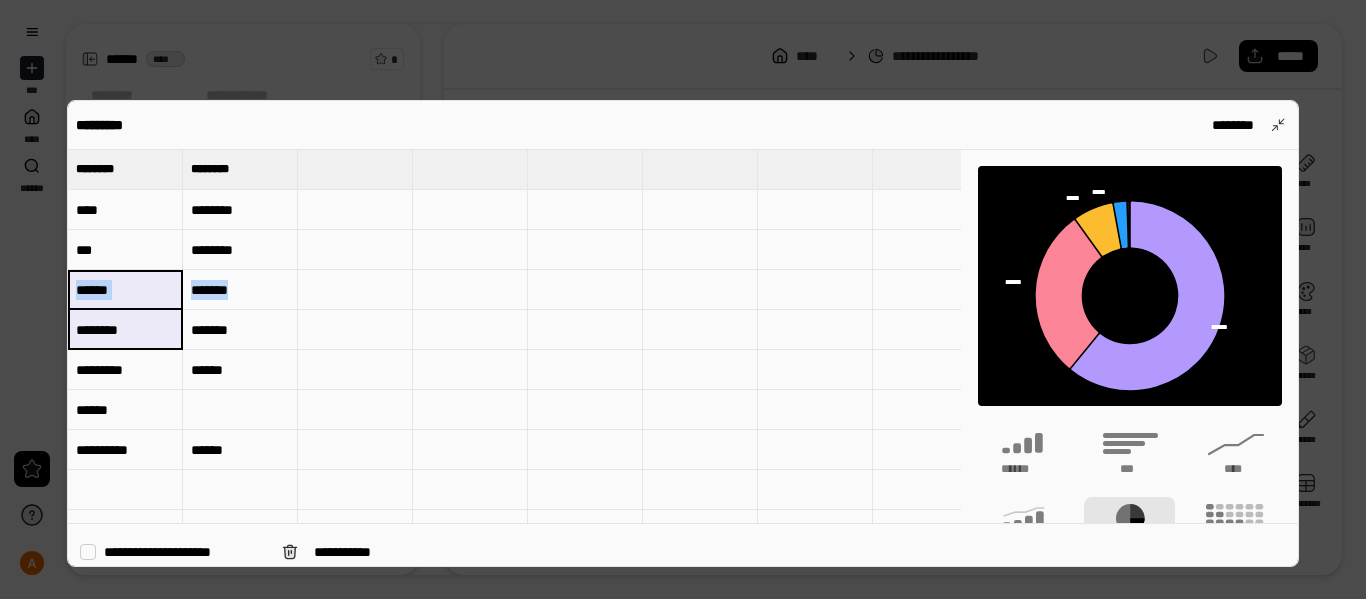 drag, startPoint x: 100, startPoint y: 281, endPoint x: 102, endPoint y: 326, distance: 45.044422 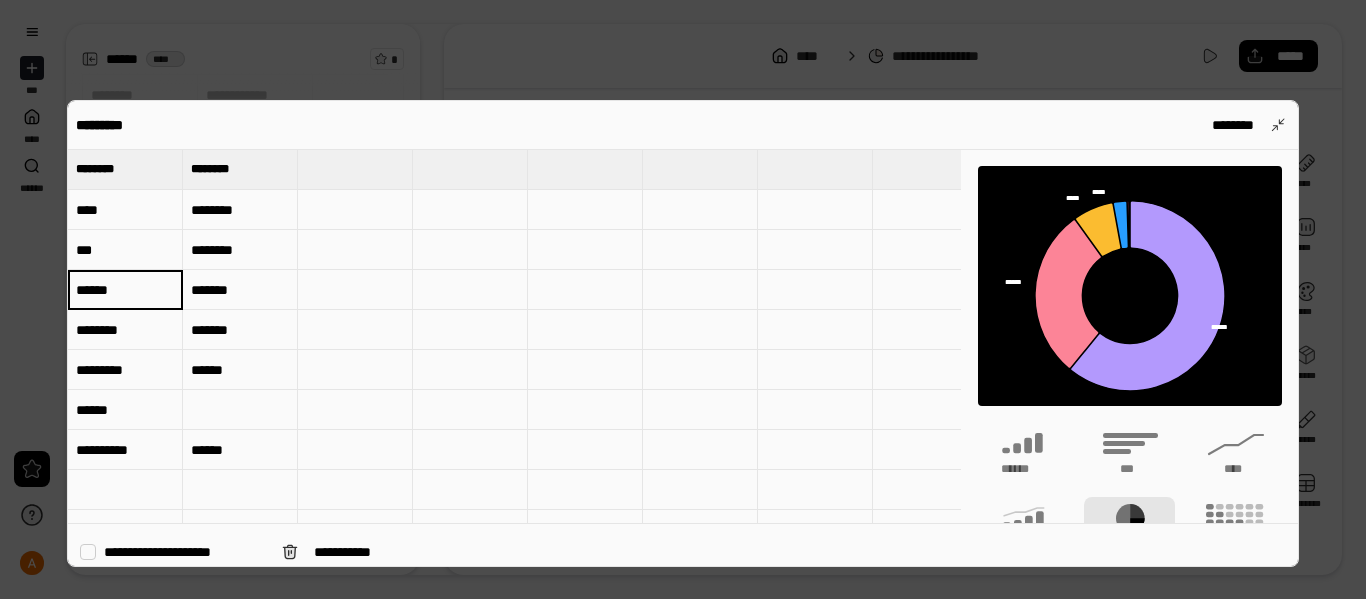 click at bounding box center [470, 290] 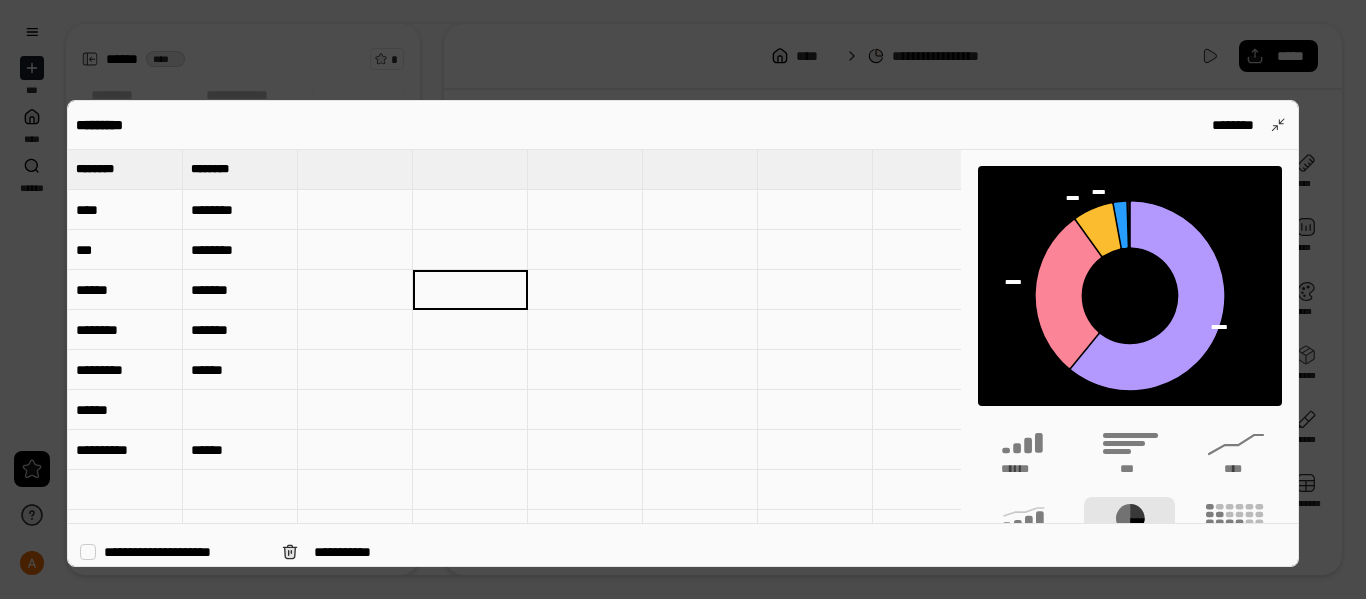 click at bounding box center [683, 299] 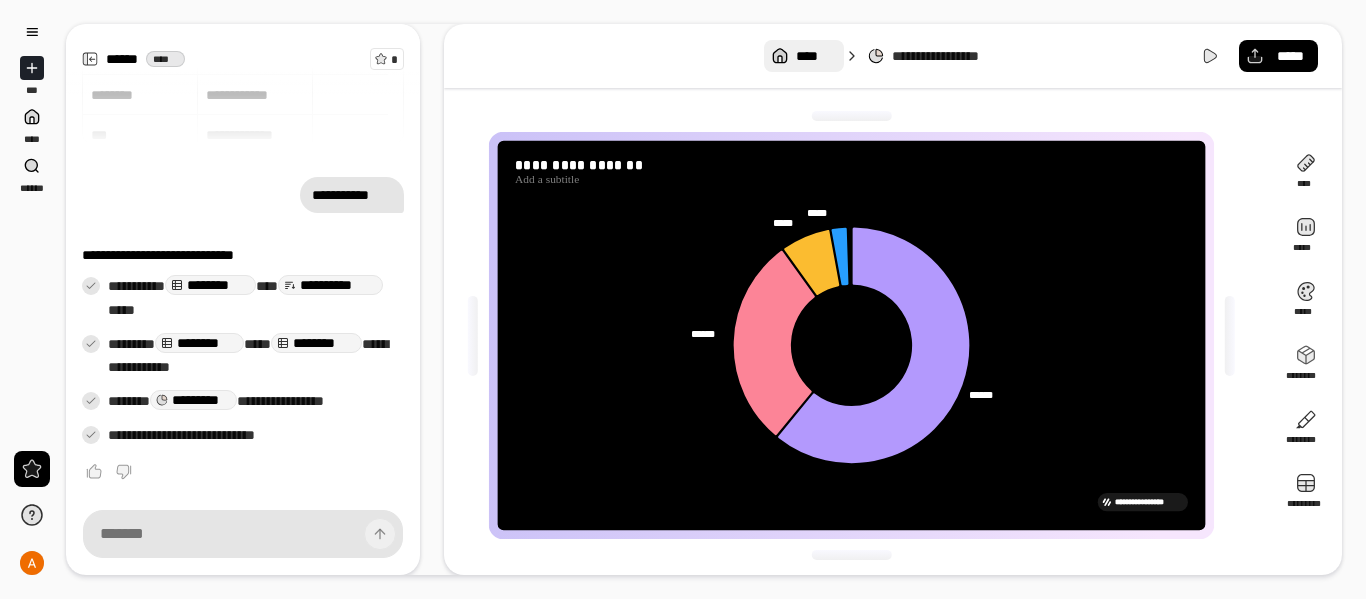 click on "****" at bounding box center (815, 56) 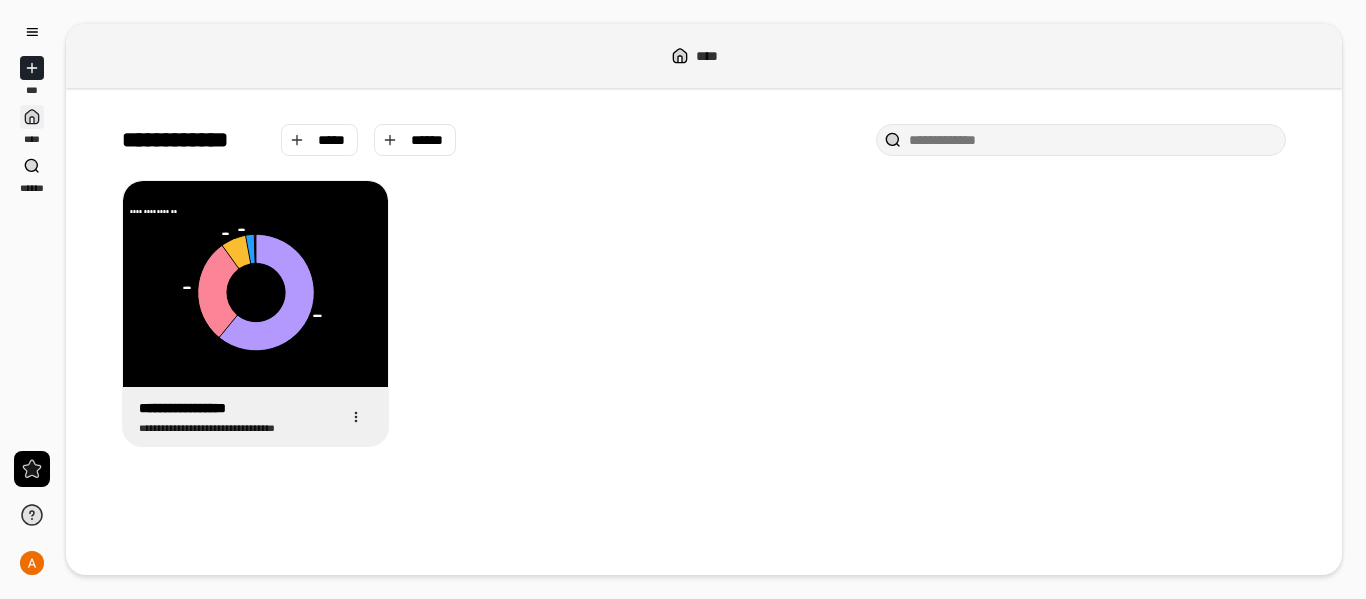 click at bounding box center [32, 117] 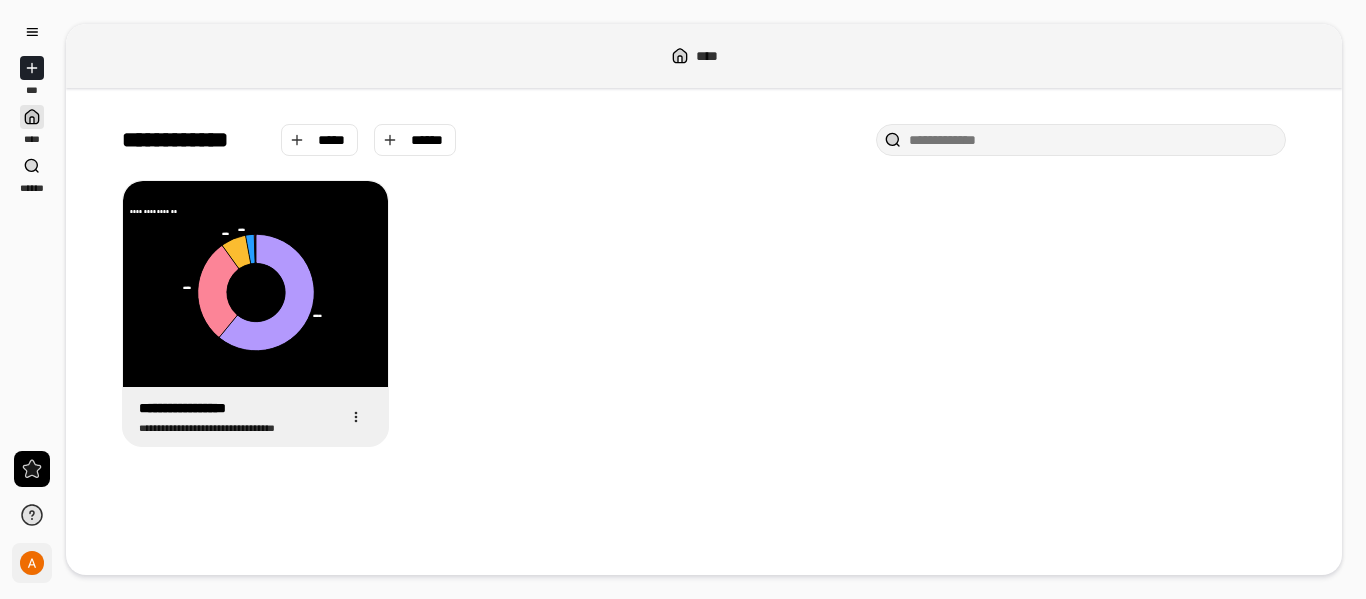 click on "**" at bounding box center (32, 563) 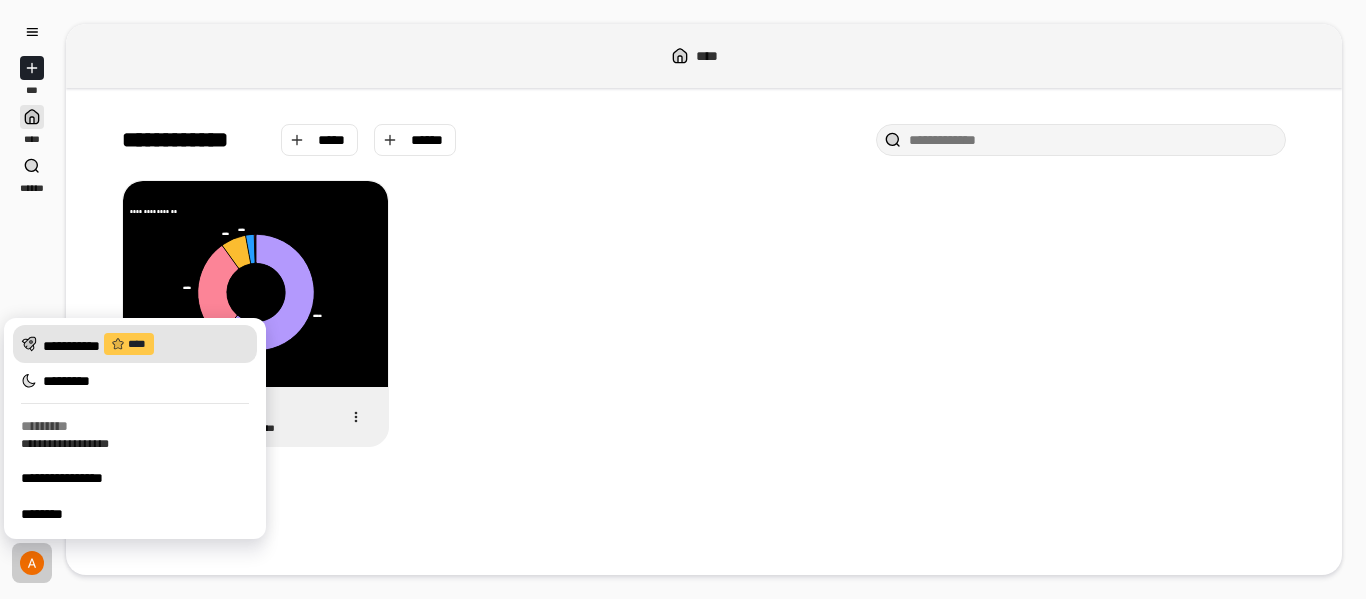 click on "**********" at bounding box center (146, 344) 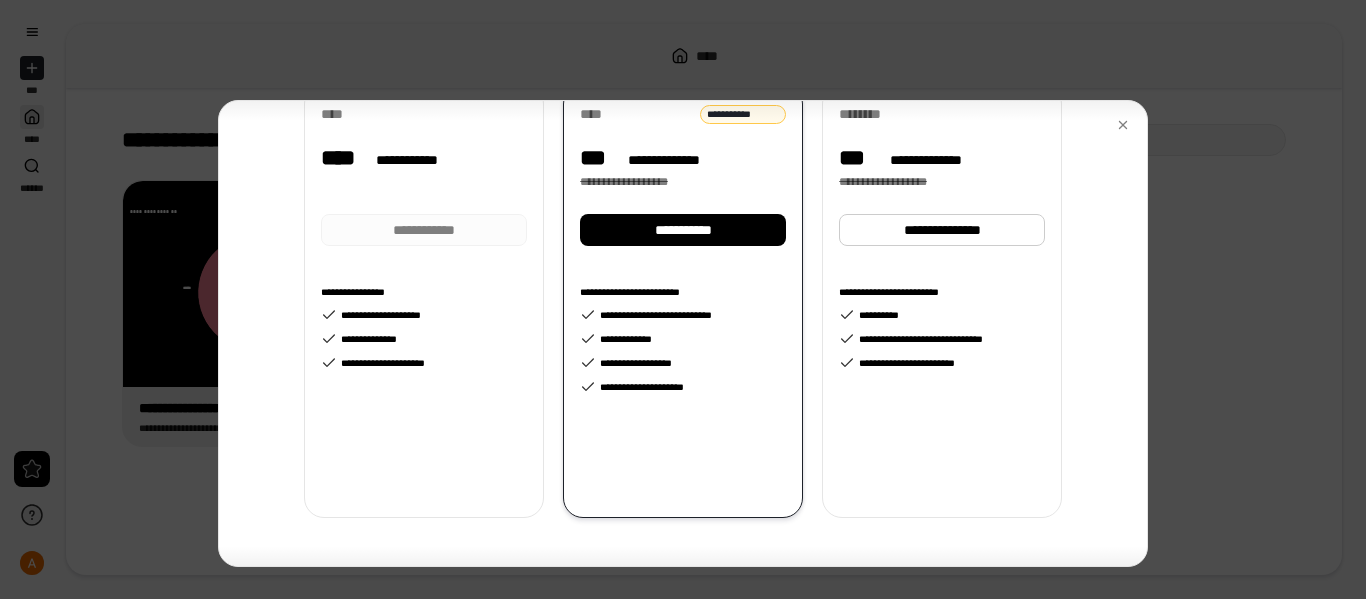 scroll, scrollTop: 0, scrollLeft: 0, axis: both 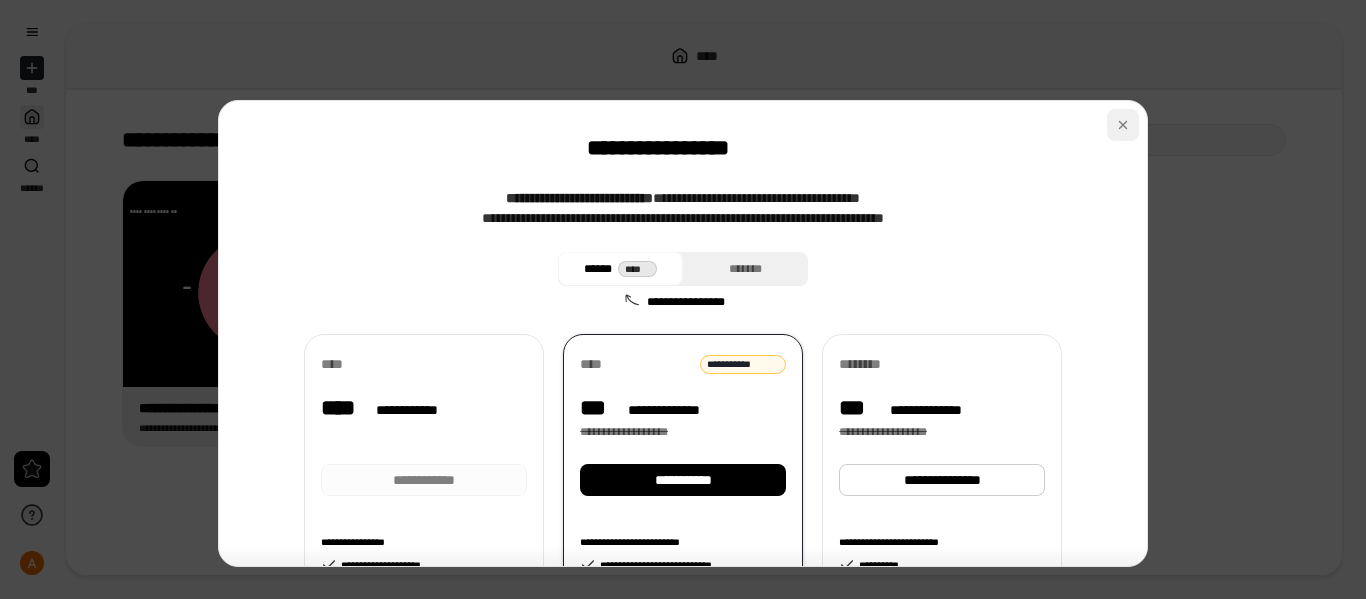 click at bounding box center (1123, 125) 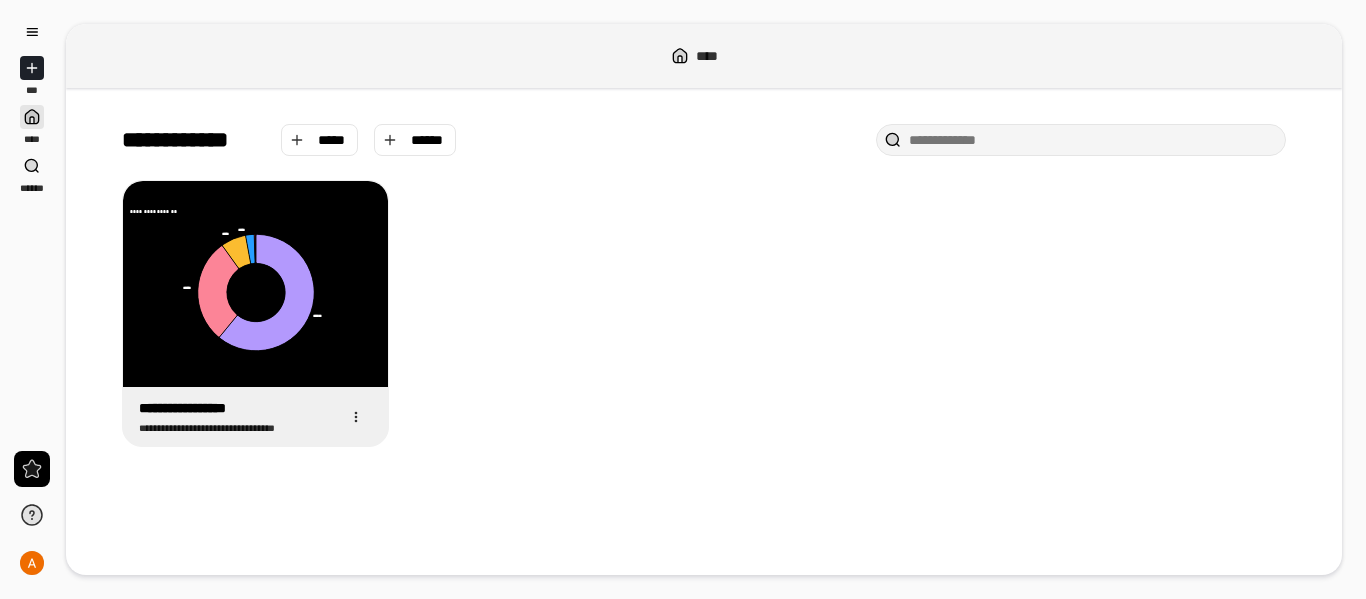 click on "[NUMBER] [STREET] [CITY] [STATE] [ZIP] [COUNTRY] [ADDRESS_LINE_2] [ADDRESS_LINE_3] [AIRPORT_CODE]" at bounding box center (704, 313) 